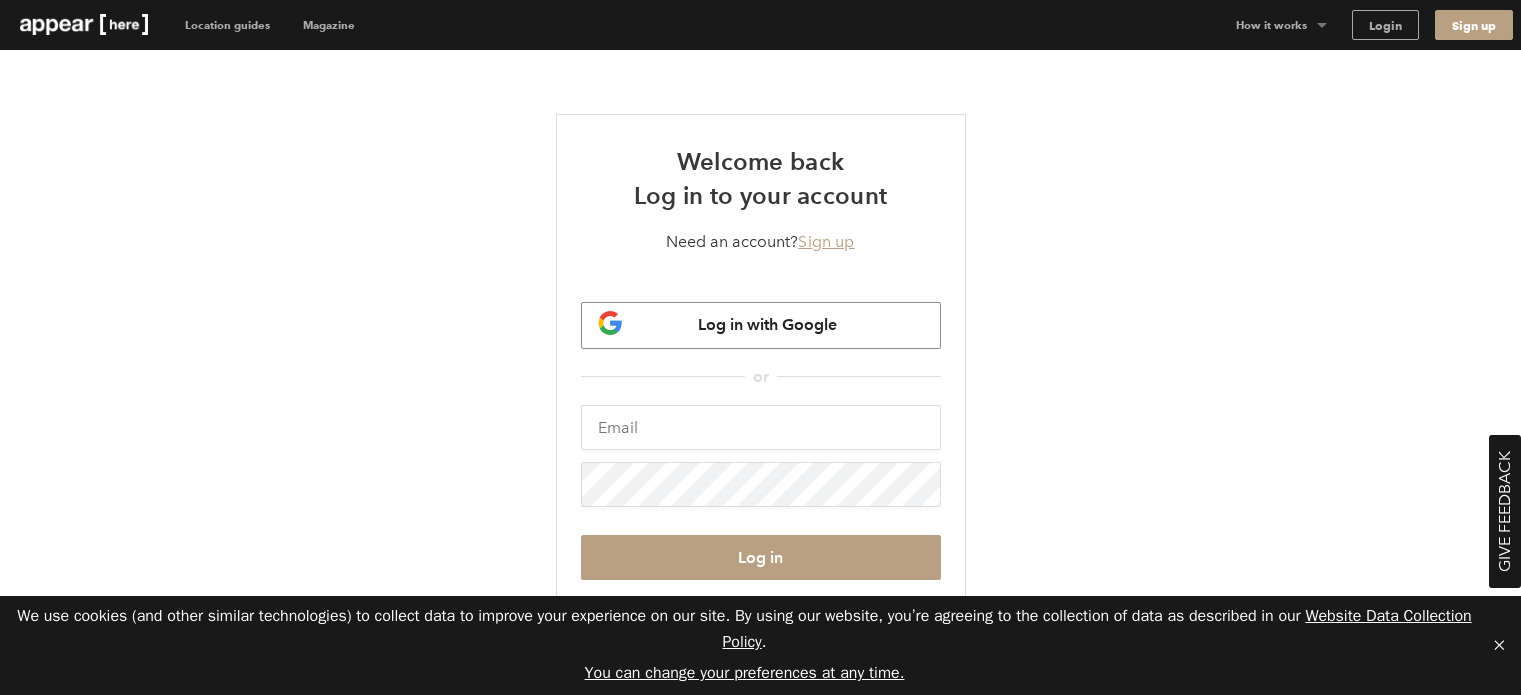 scroll, scrollTop: 0, scrollLeft: 0, axis: both 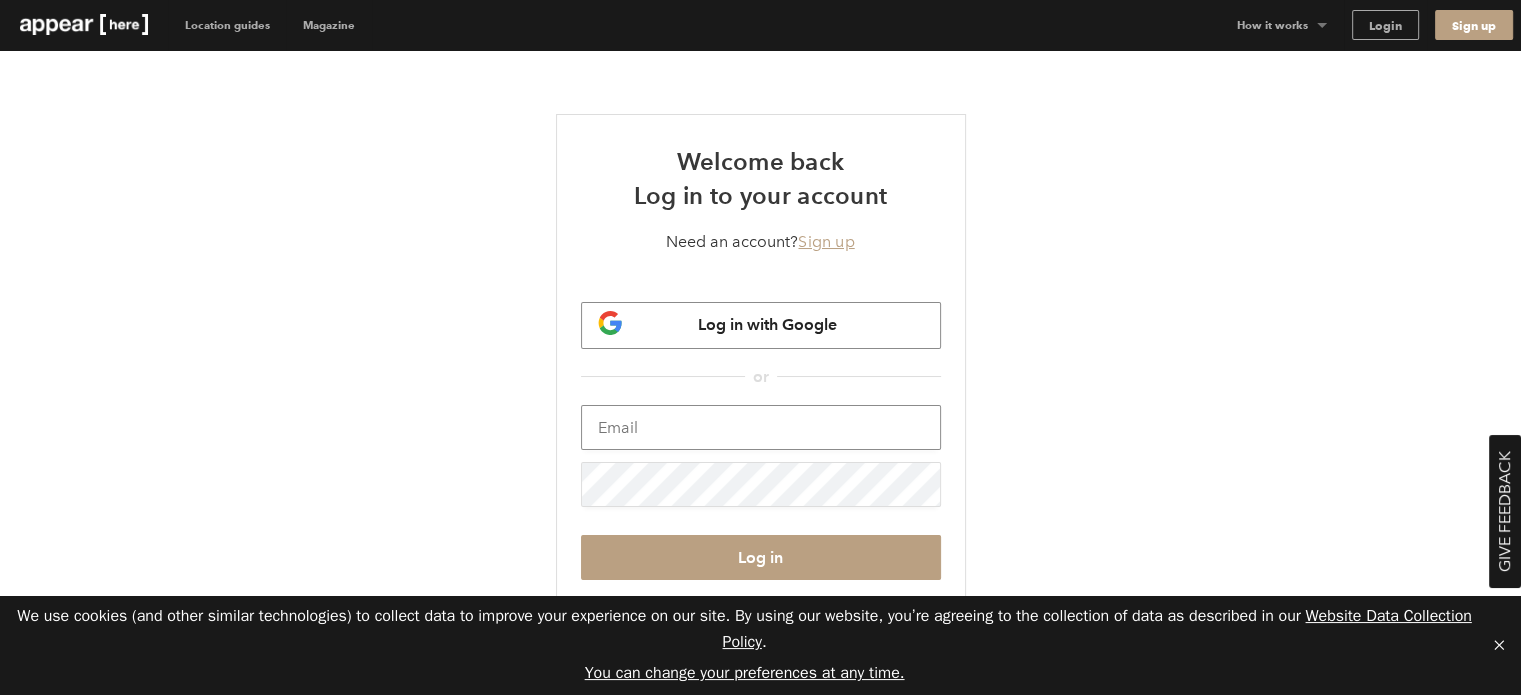 click at bounding box center (761, 427) 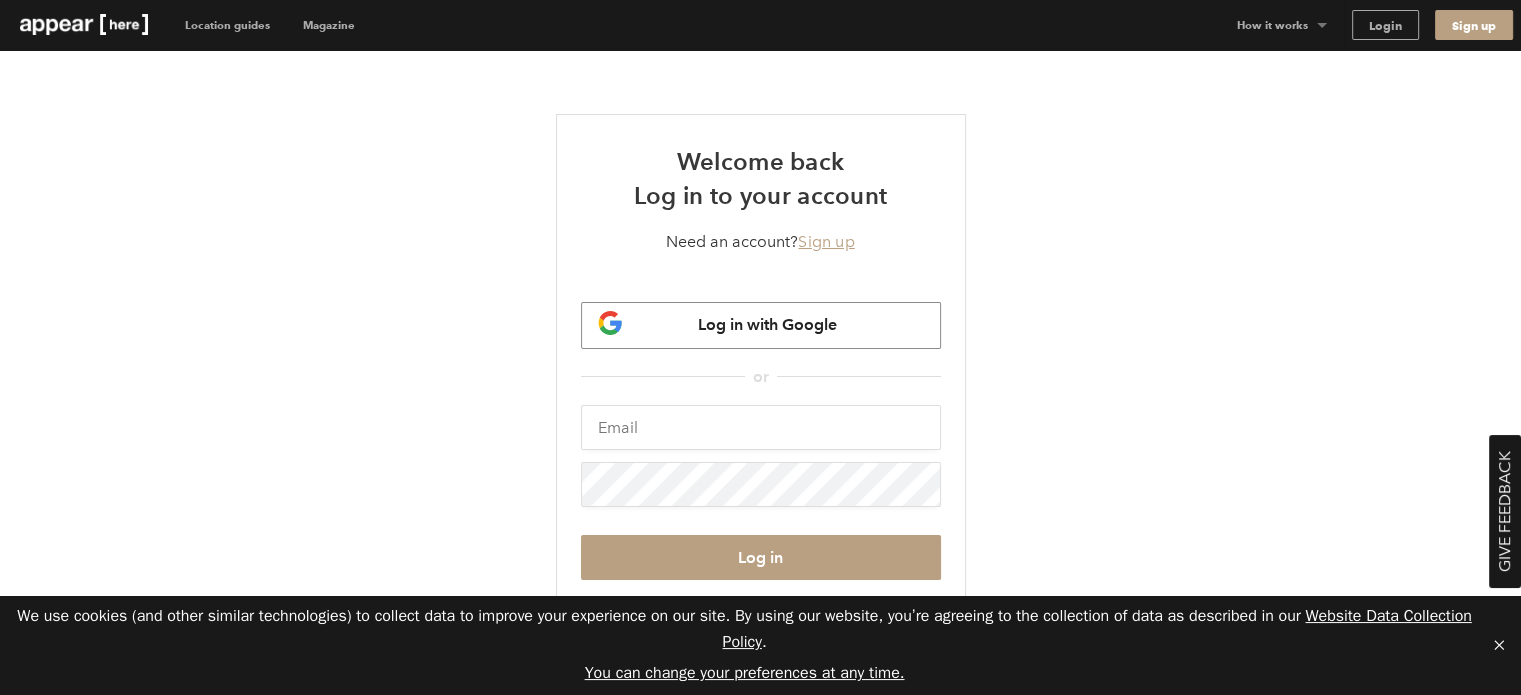 click on "Welcome back Log in to your account Need an account?  Sign up Log in with Google or XoR+PnO1bahzrctGPMcDMHcIJN4Hvbxtq7Q52qr6ApOIiS41I3ljS6yLb1JRTYNz4BXOoU+wpNM/jKcCTHiRRw== https://www.appearhere.co.uk/requests/A2-ED-6E Log in Forgot your password?" at bounding box center [761, 378] 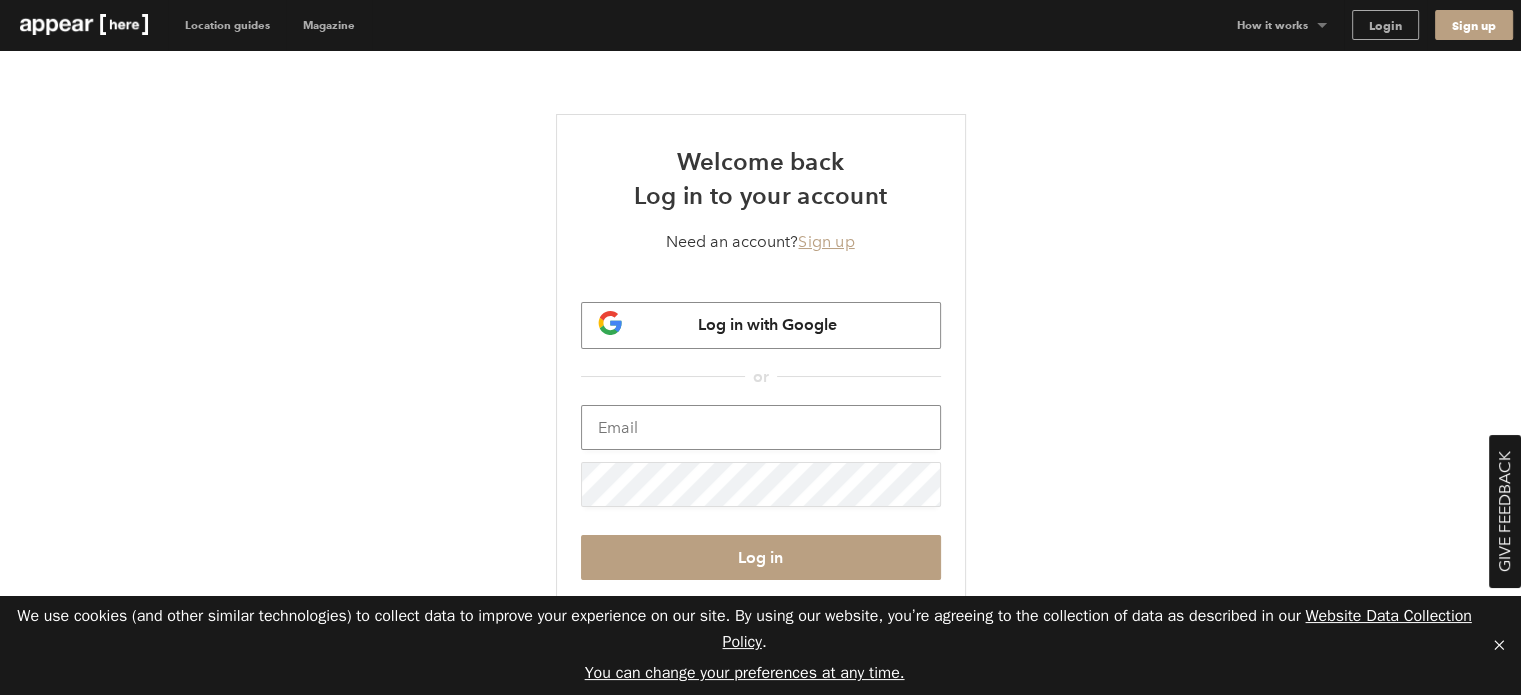 click at bounding box center [761, 427] 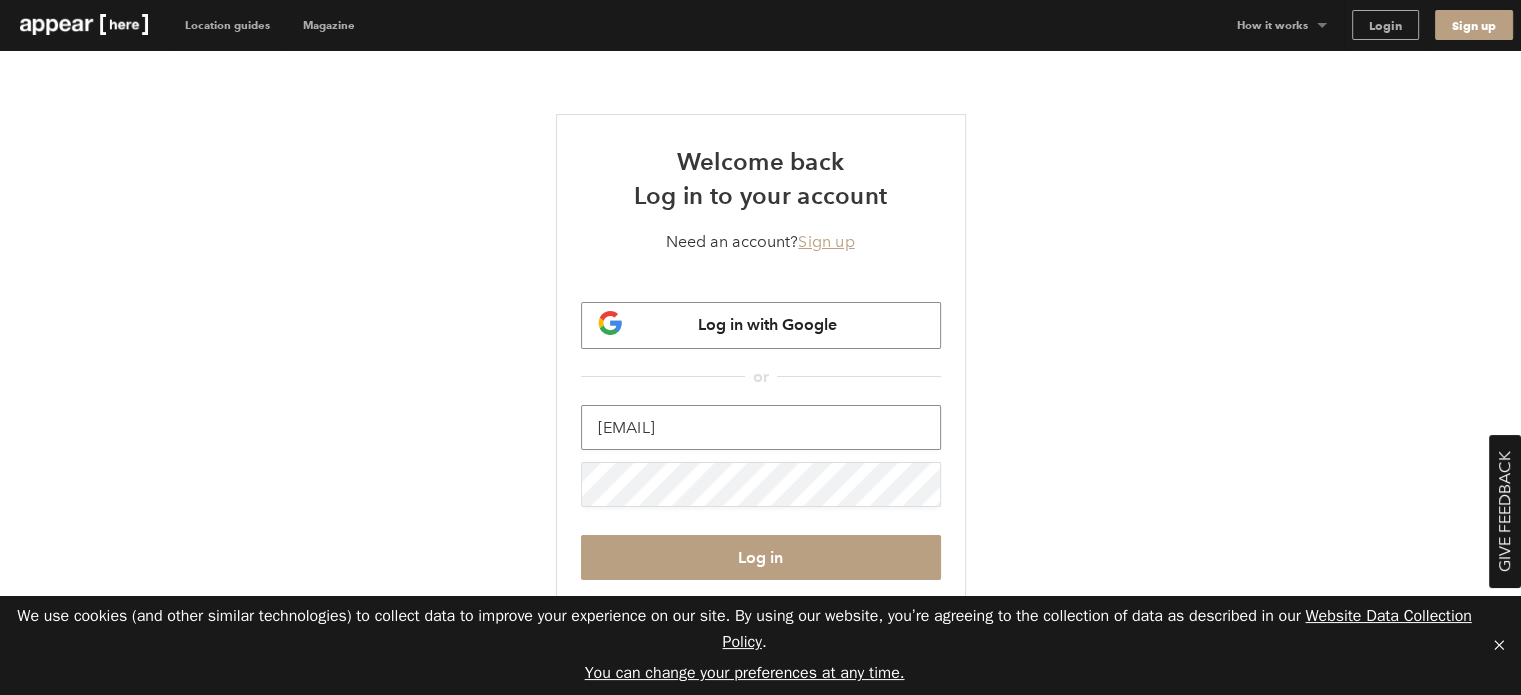 type on "[EMAIL]" 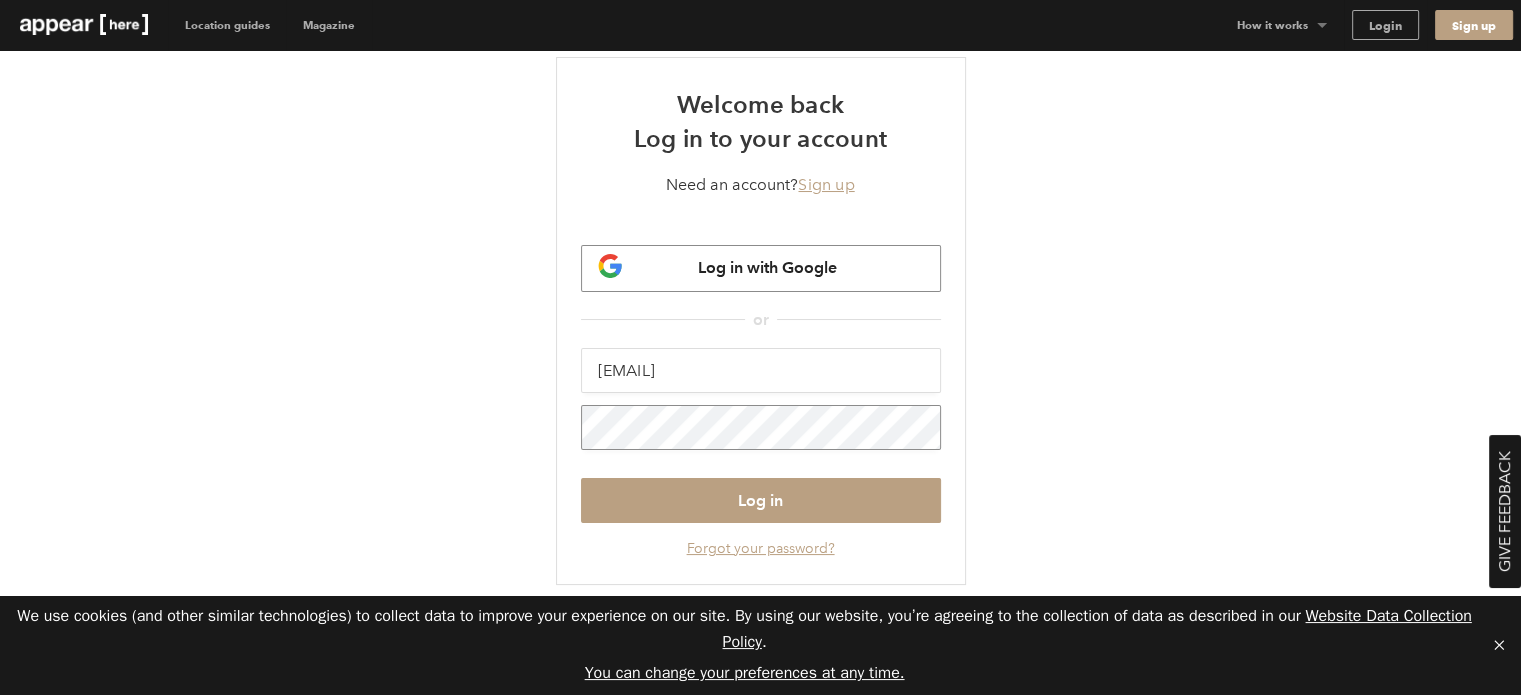 scroll, scrollTop: 58, scrollLeft: 0, axis: vertical 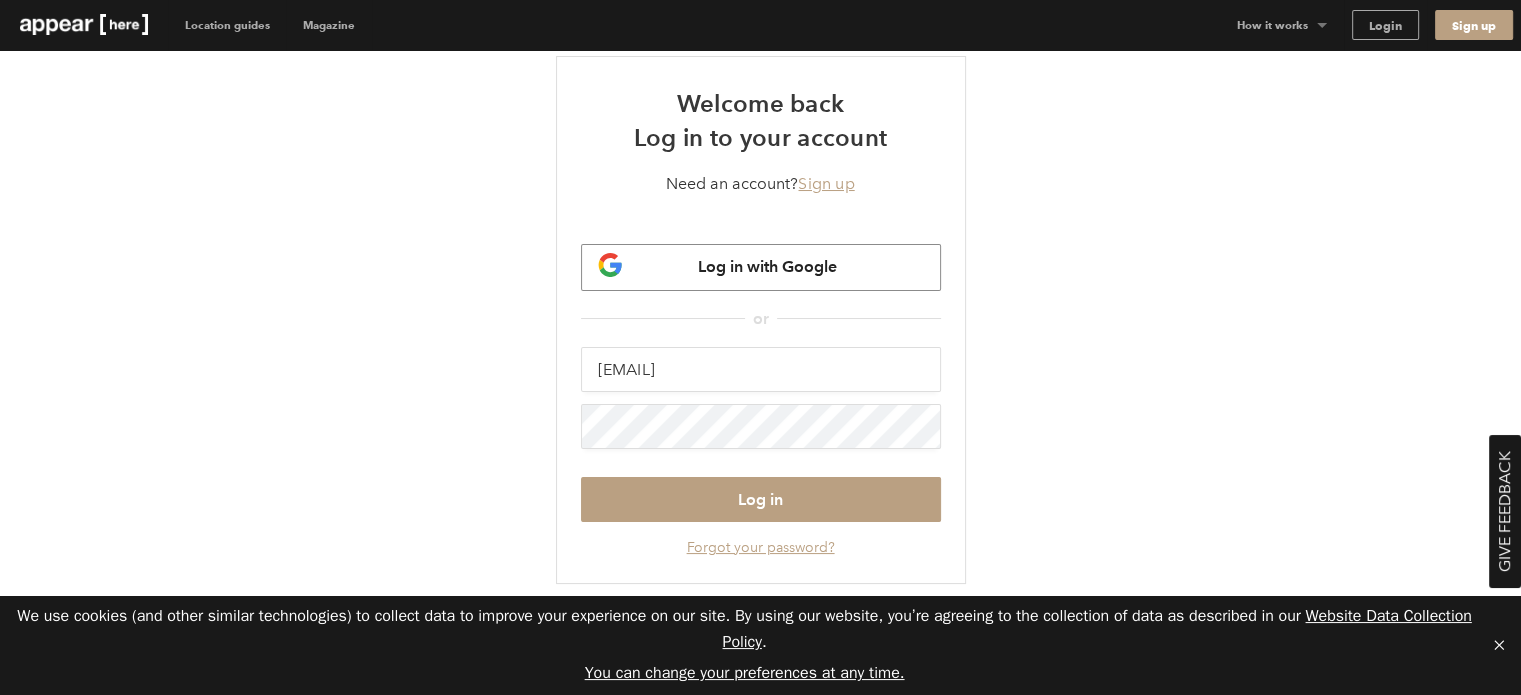 click on "Forgot your password?" at bounding box center (761, 547) 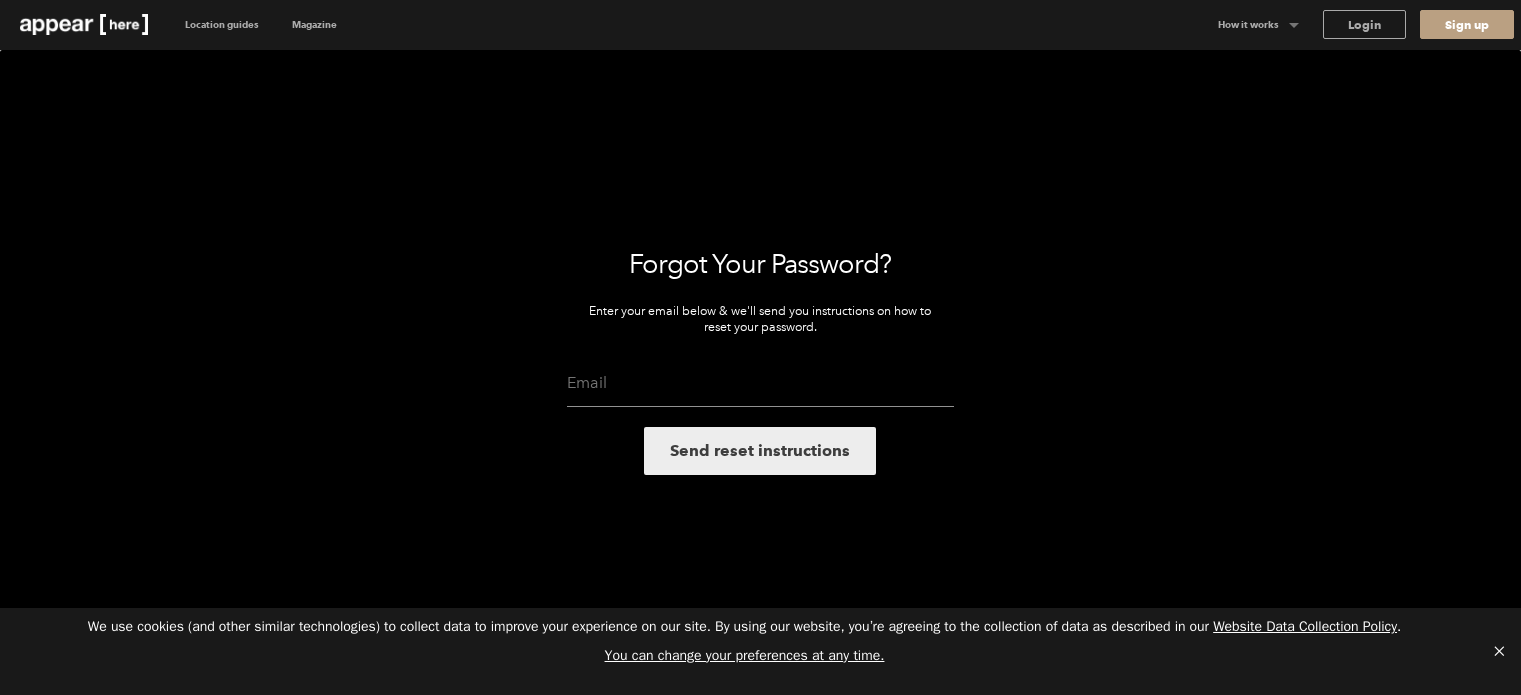 scroll, scrollTop: 0, scrollLeft: 0, axis: both 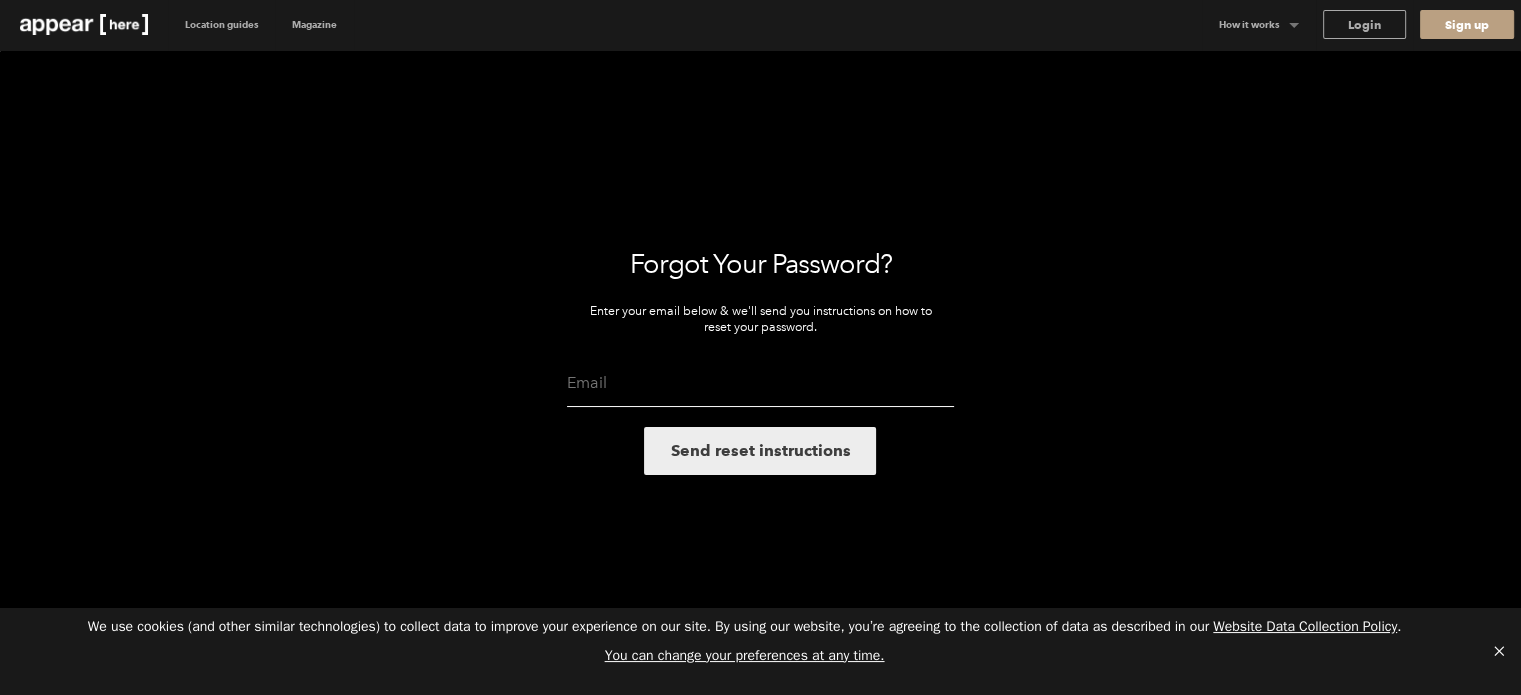 click at bounding box center (760, 383) 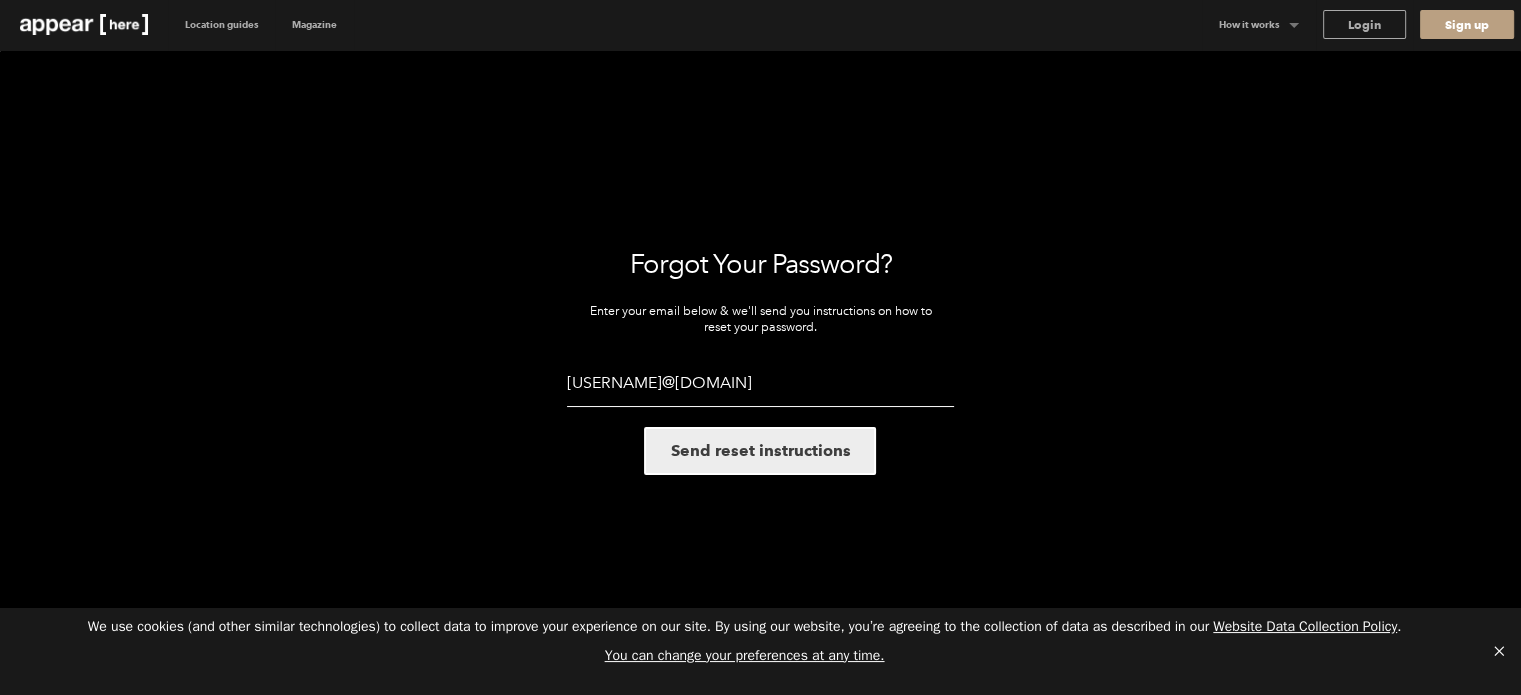 type on "[EMAIL]" 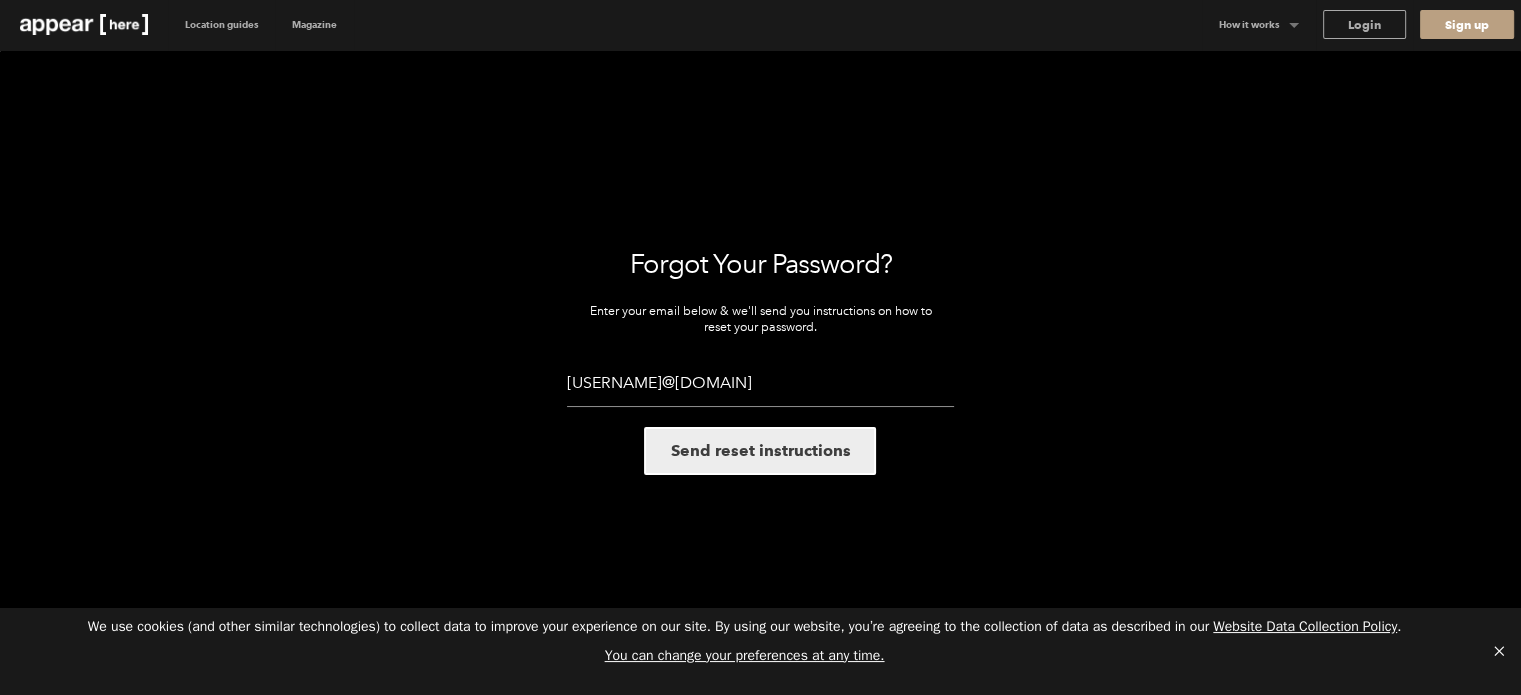 click on "Send reset instructions" at bounding box center (760, 451) 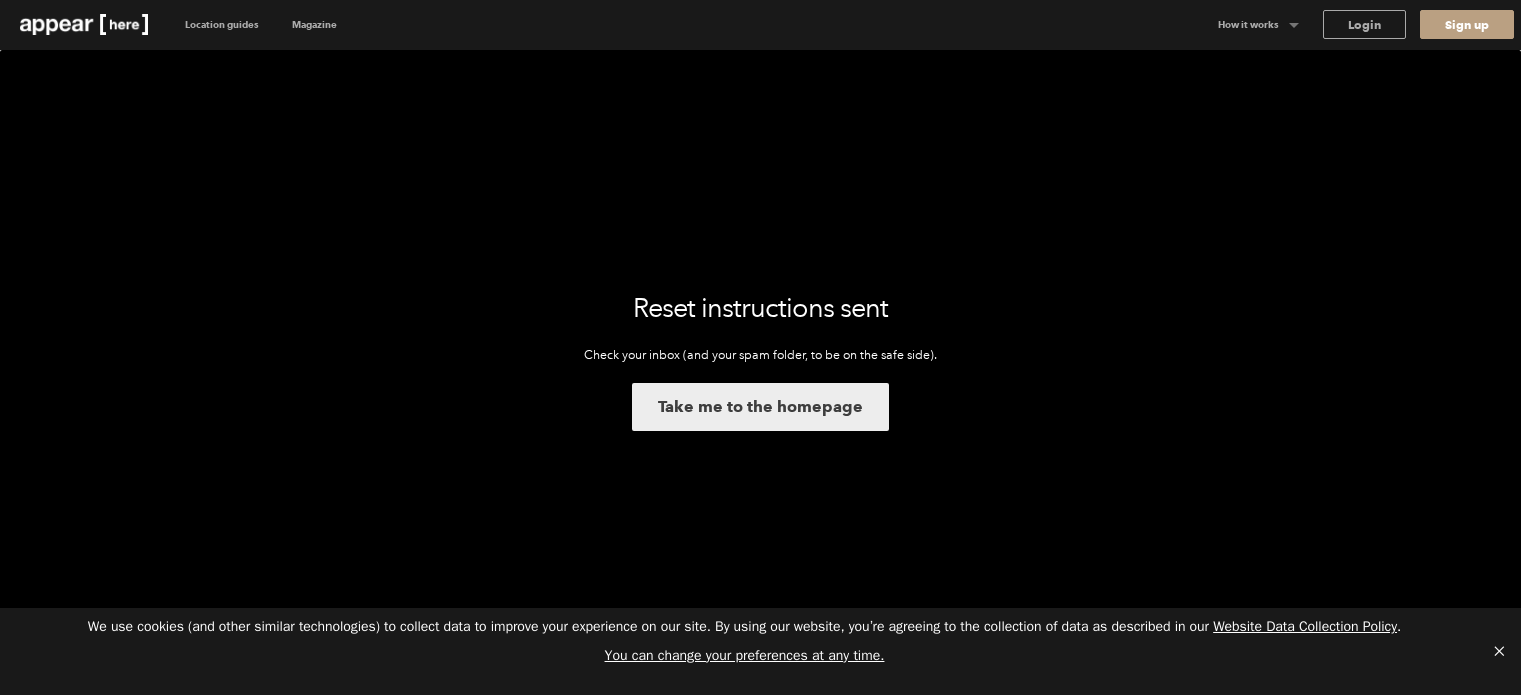 scroll, scrollTop: 0, scrollLeft: 0, axis: both 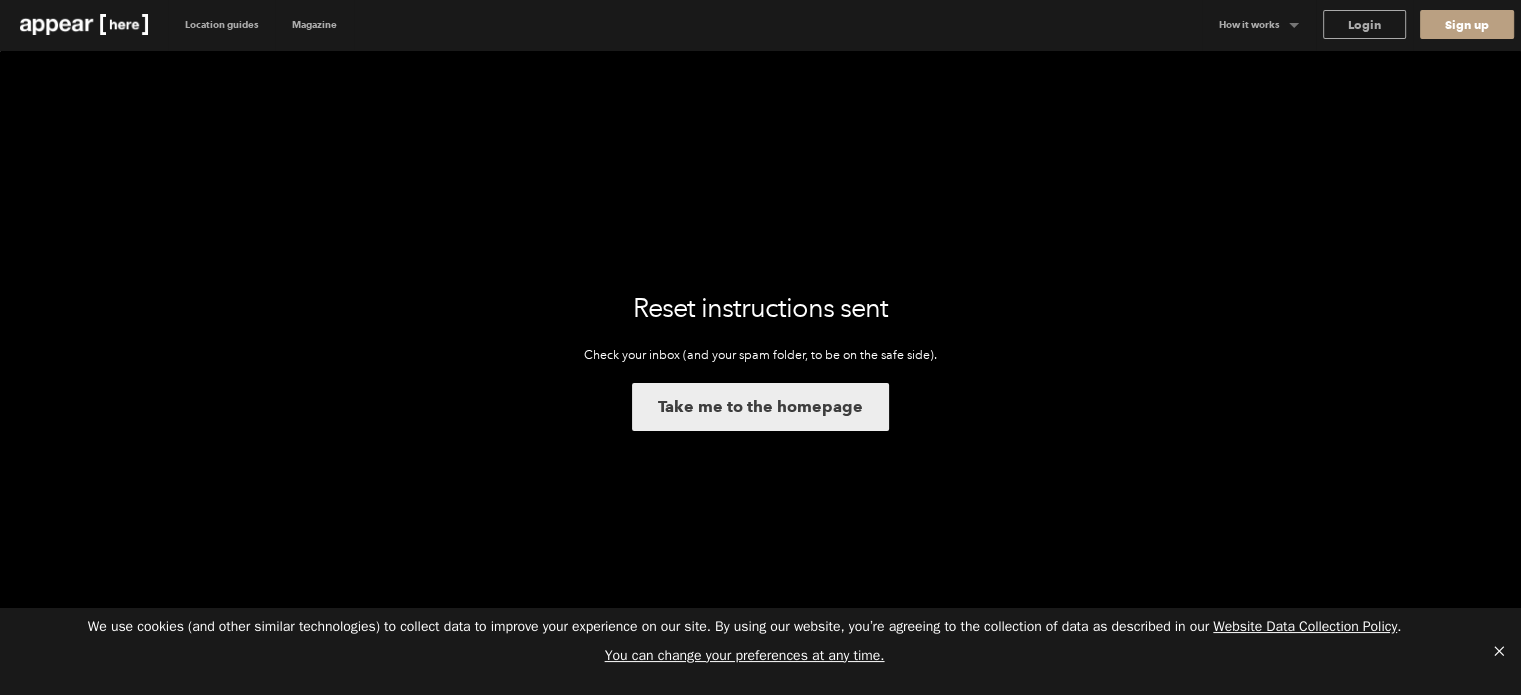 click on "Reset instructions sent
Check your inbox (and your spam folder, to be on the safe side).
Take me to the homepage" at bounding box center (760, 362) 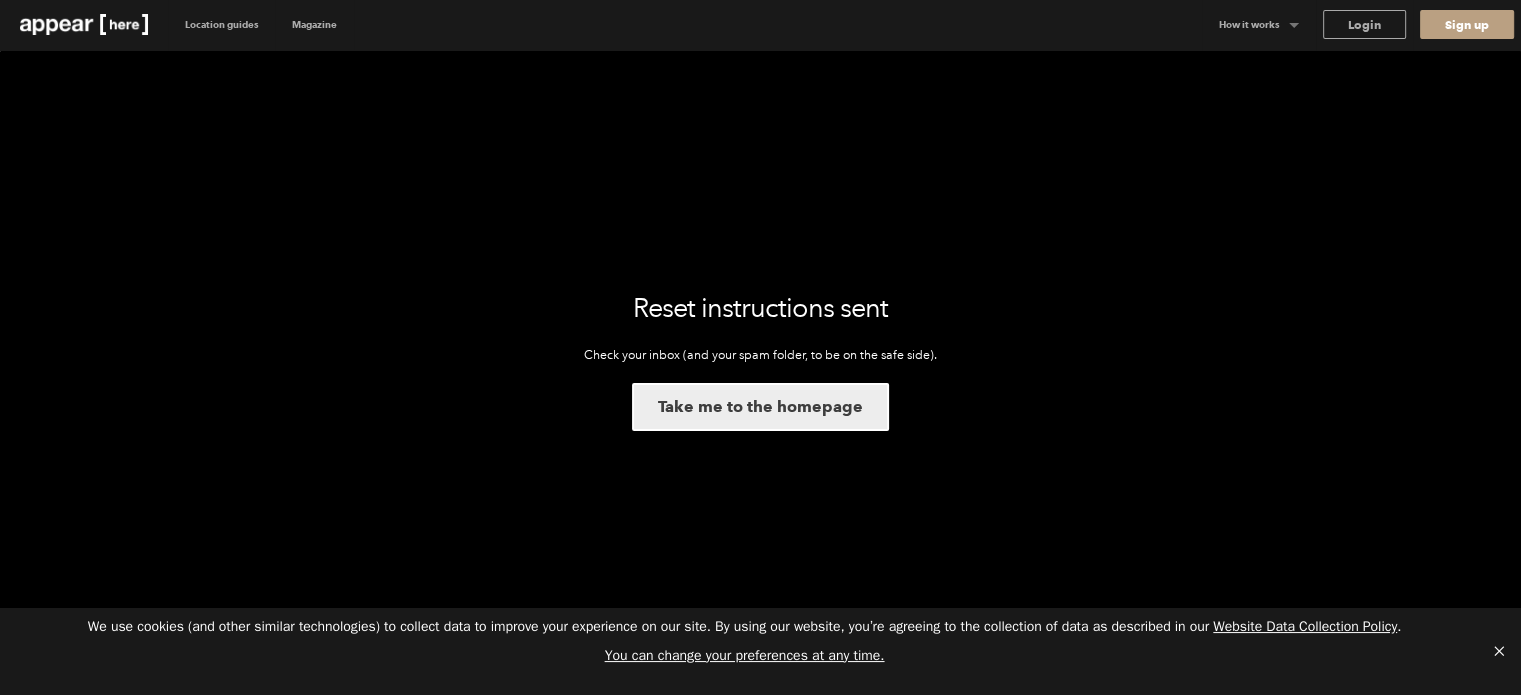 click on "Take me to the homepage" at bounding box center [760, 407] 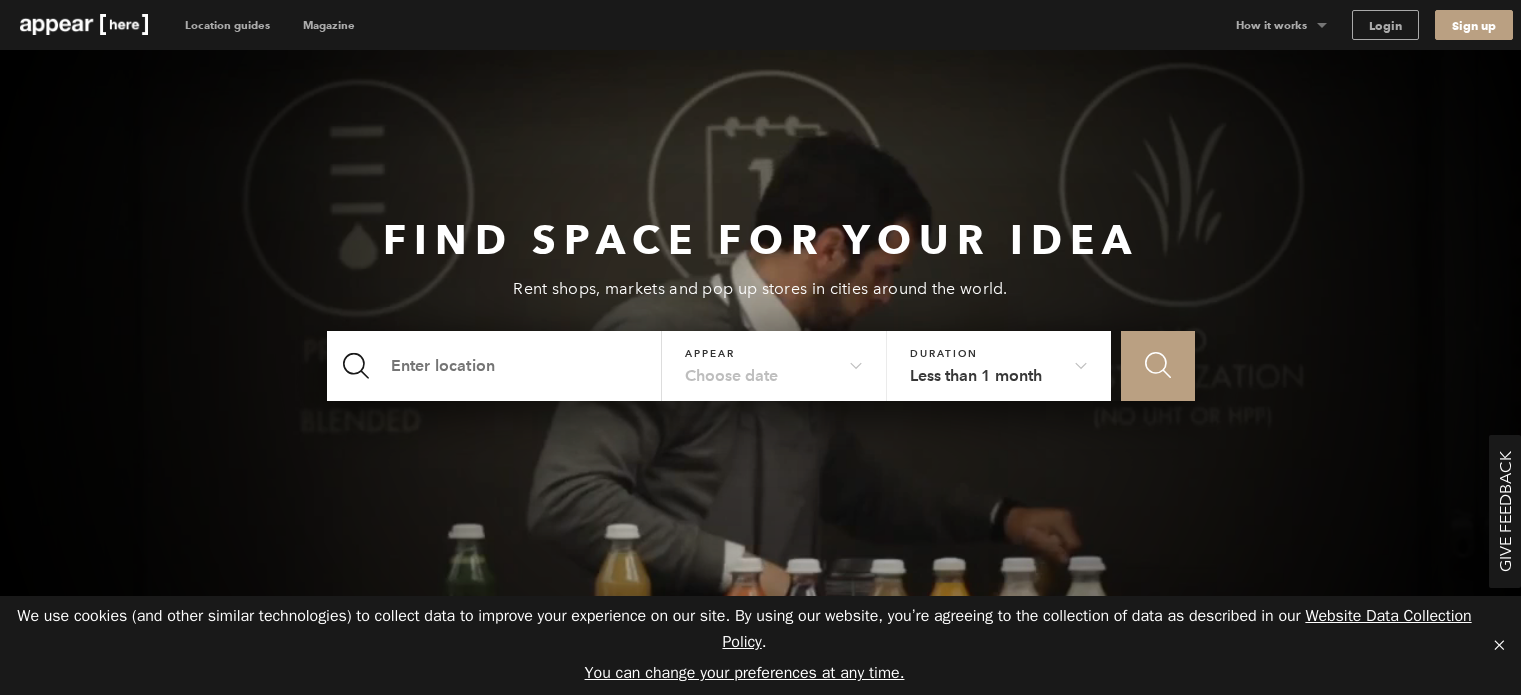 scroll, scrollTop: 0, scrollLeft: 0, axis: both 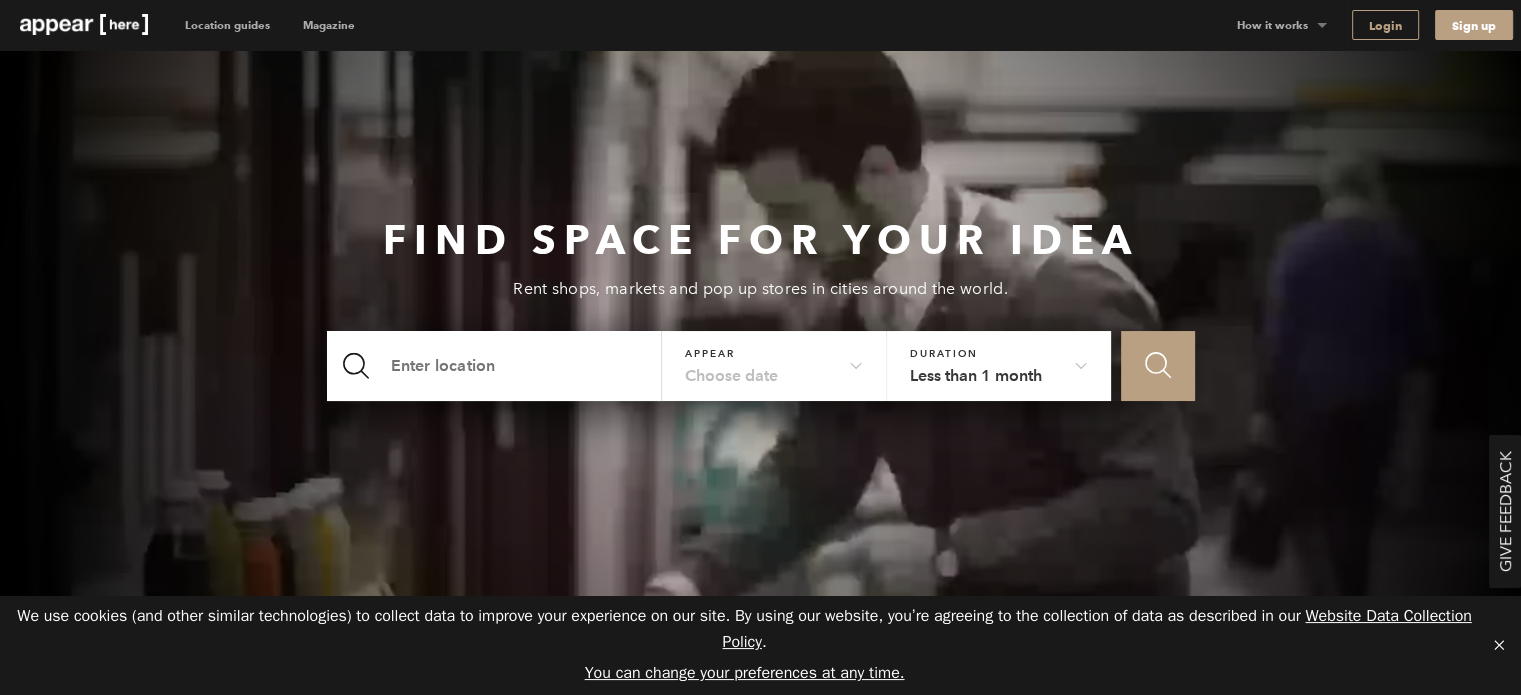 click on "Login" at bounding box center (1385, 25) 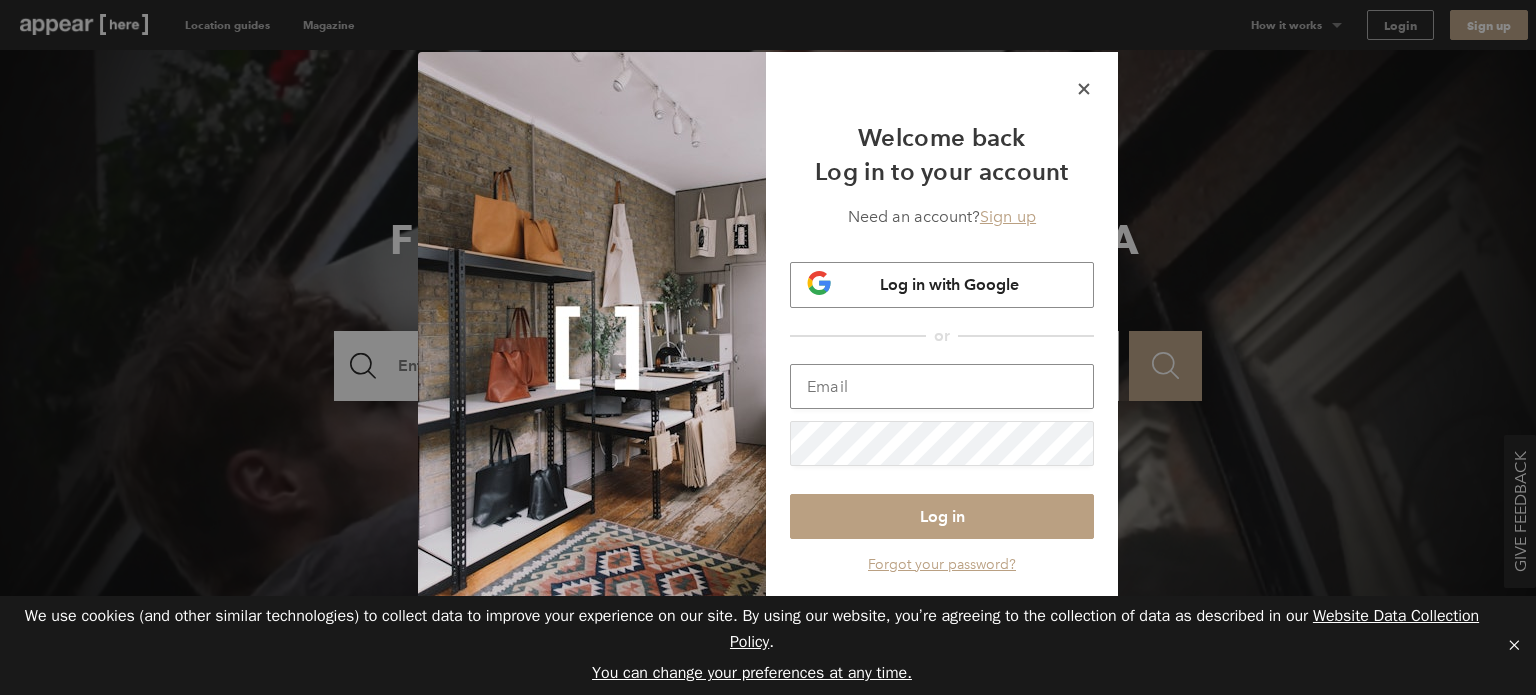 click at bounding box center (942, 386) 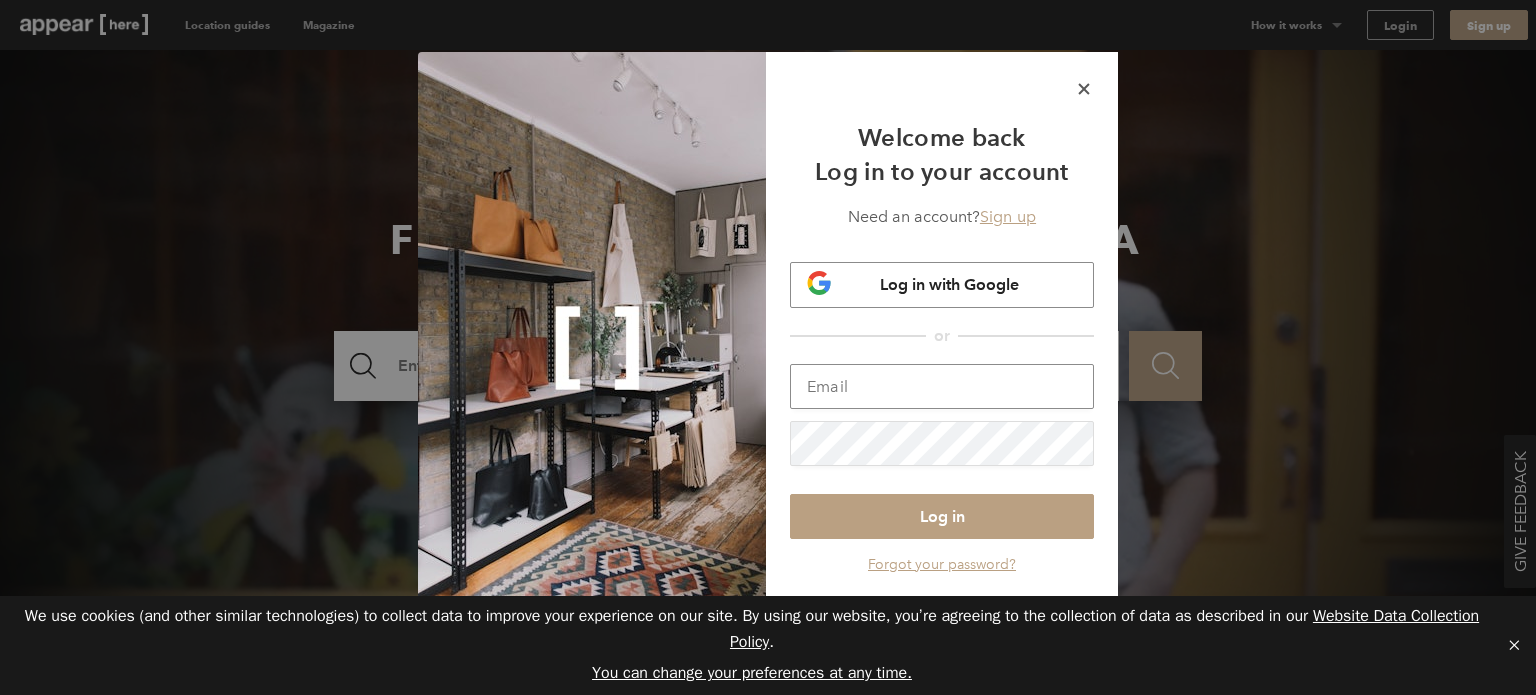click at bounding box center (942, 386) 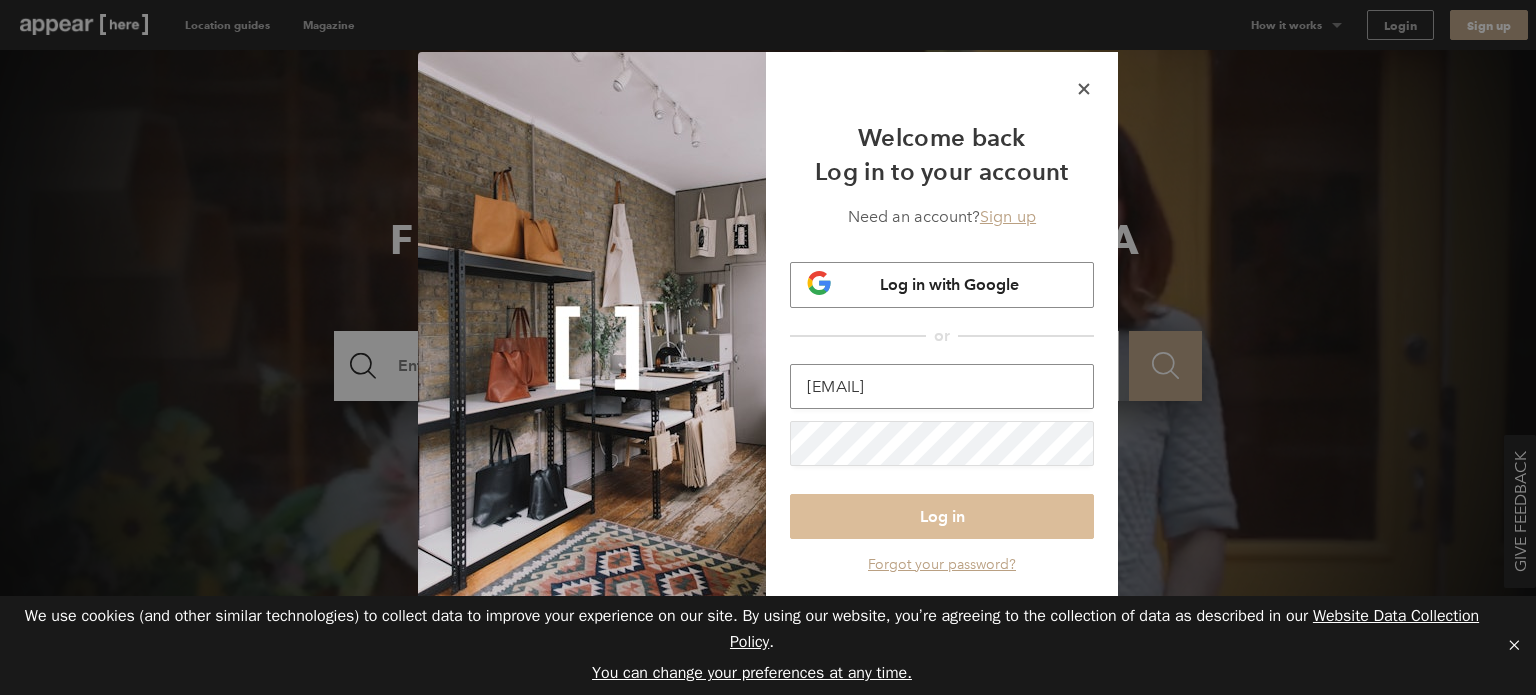 type on "goncalvesmarco764@gmail.com" 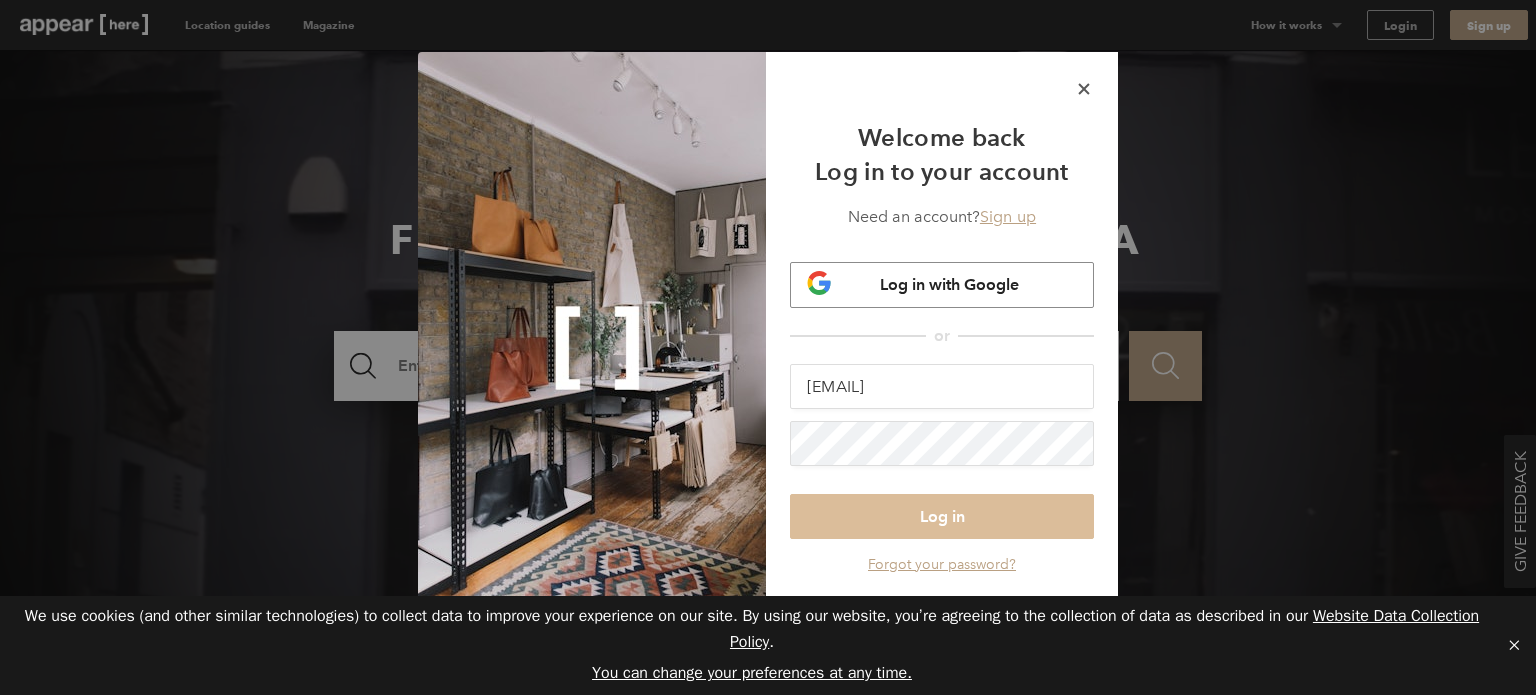 click on "Log in" at bounding box center (942, 516) 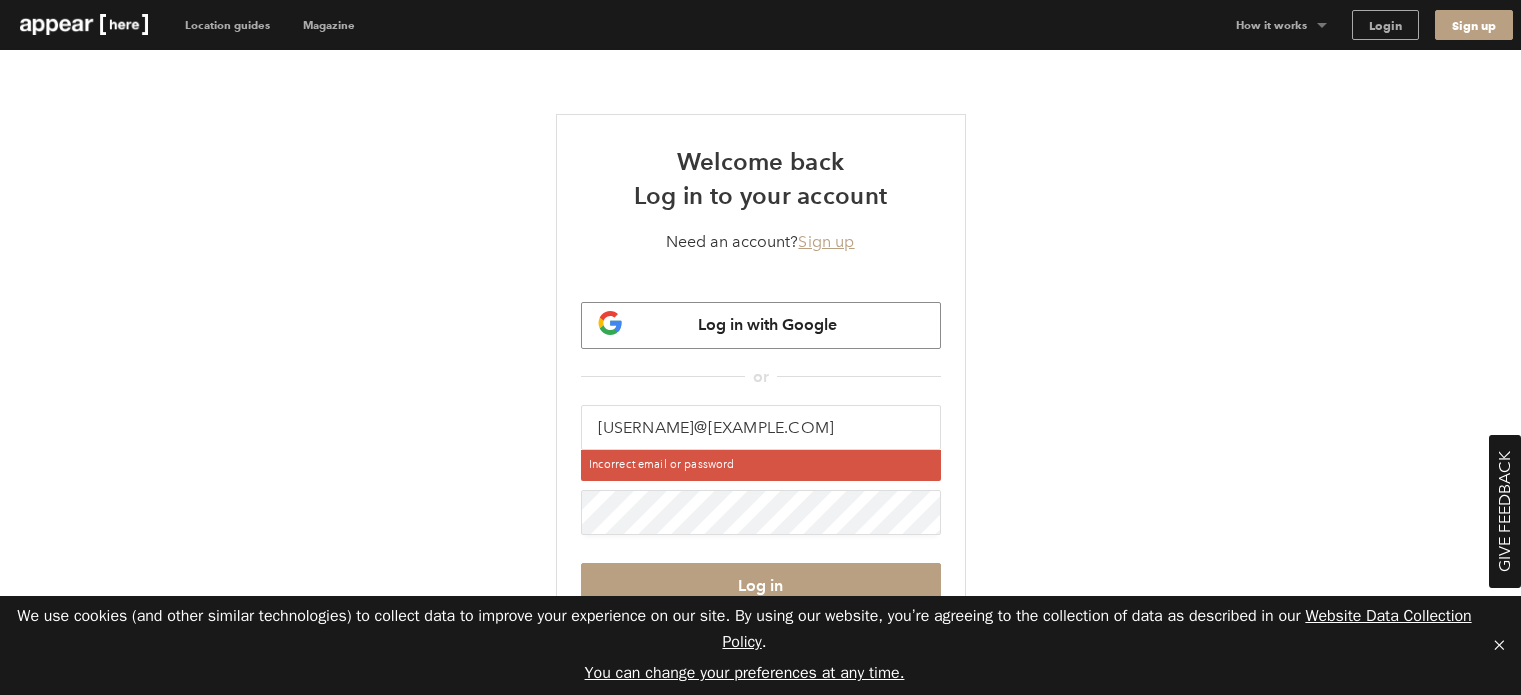 scroll, scrollTop: 0, scrollLeft: 0, axis: both 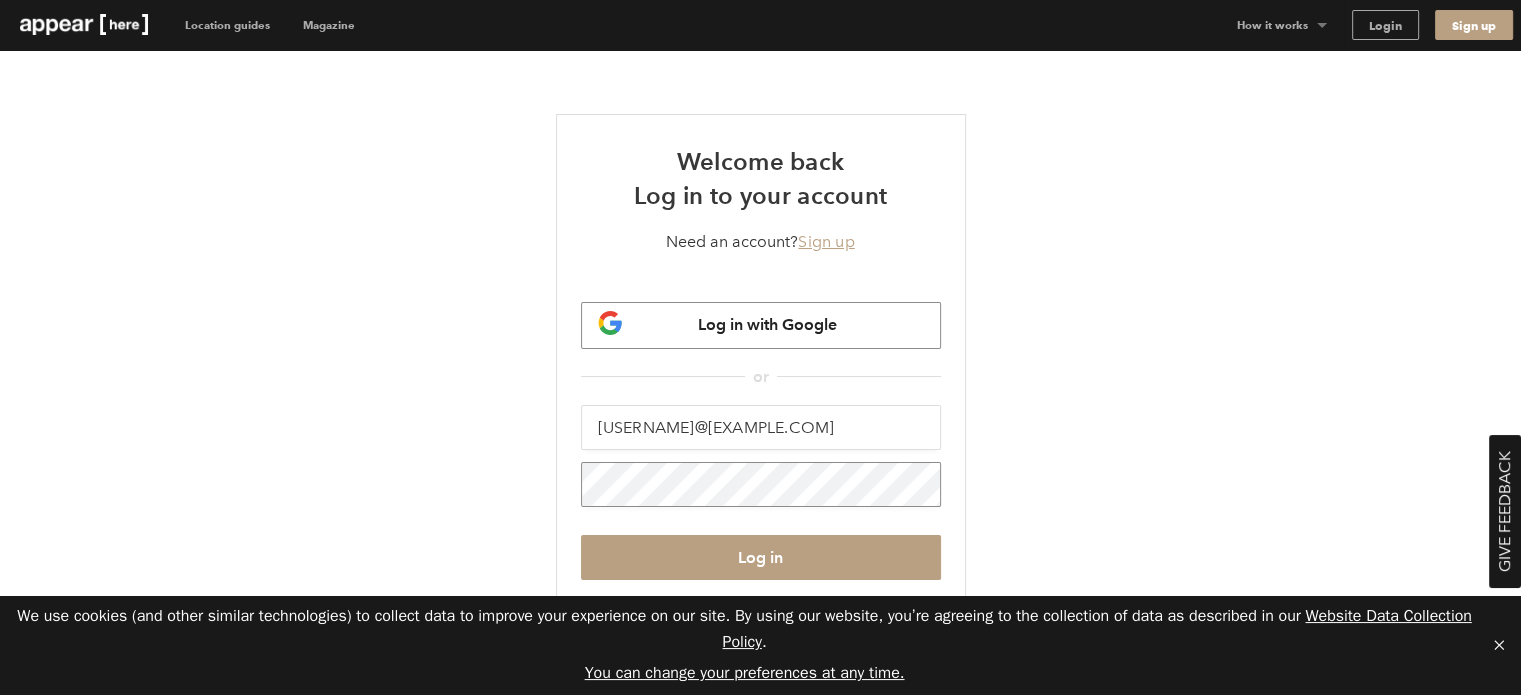 click on "Log in" at bounding box center [761, 557] 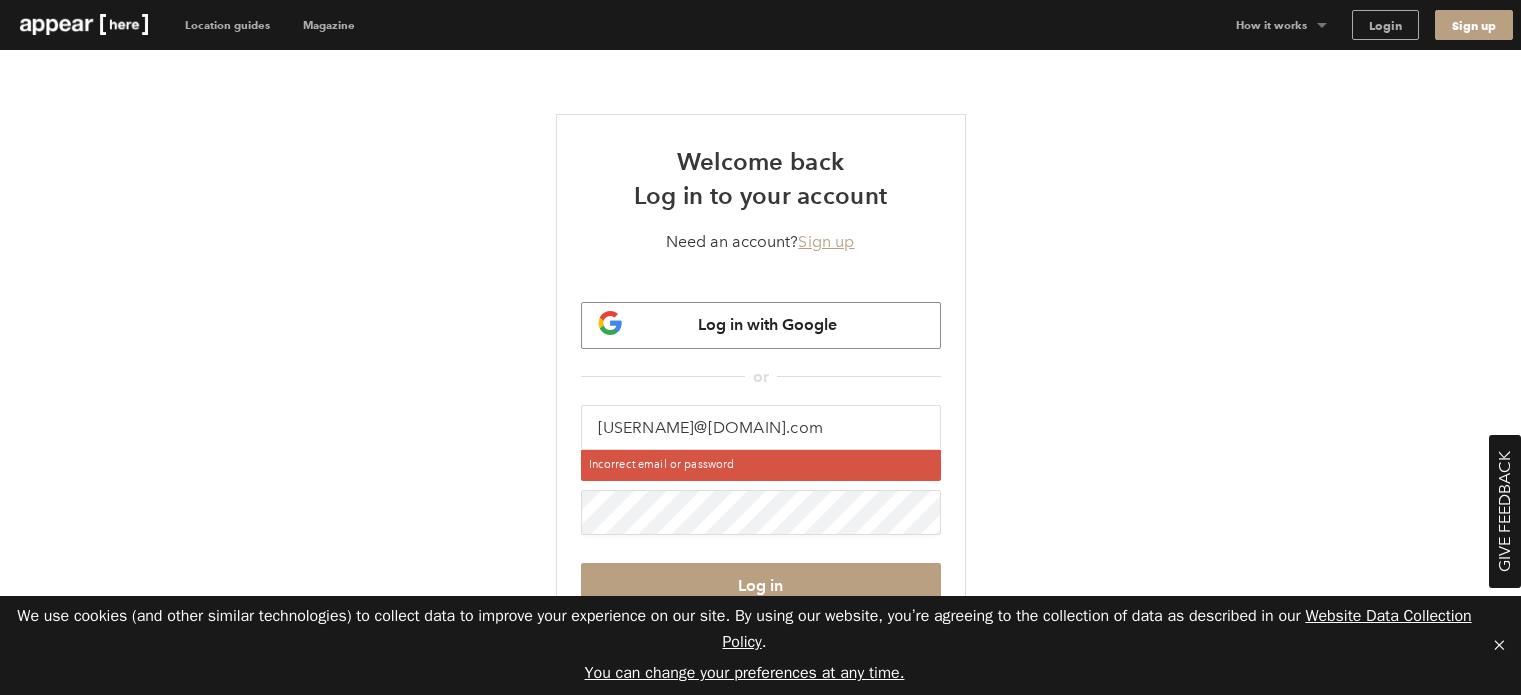 scroll, scrollTop: 0, scrollLeft: 0, axis: both 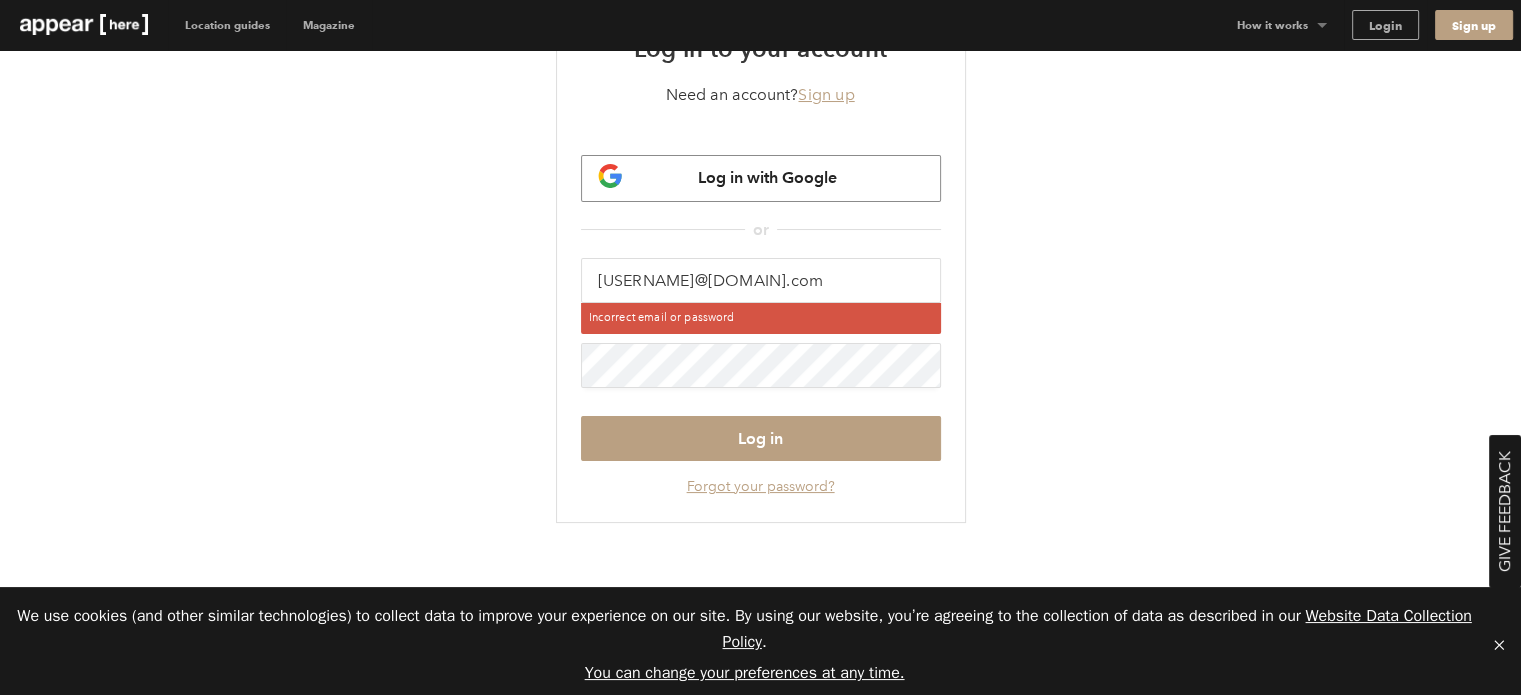 click on "Forgot your password?" at bounding box center (761, 486) 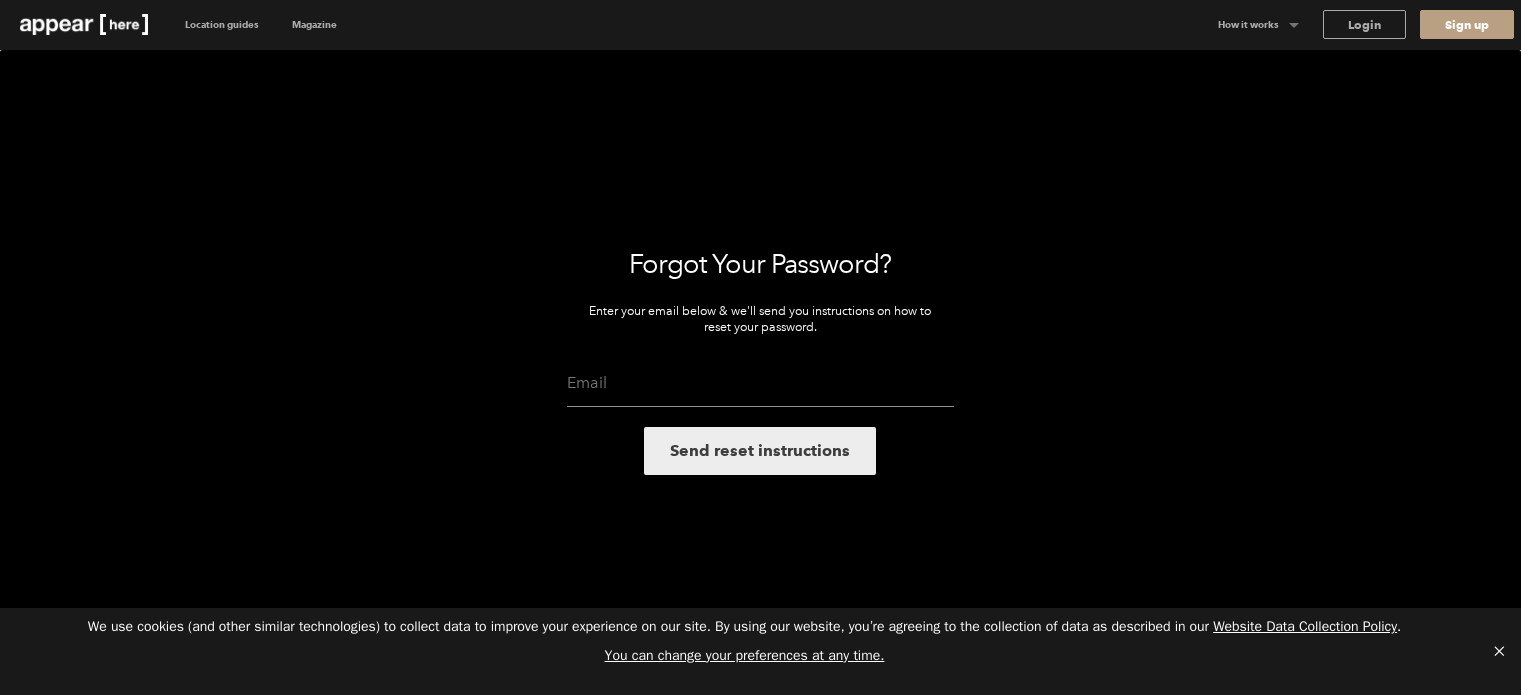 scroll, scrollTop: 0, scrollLeft: 0, axis: both 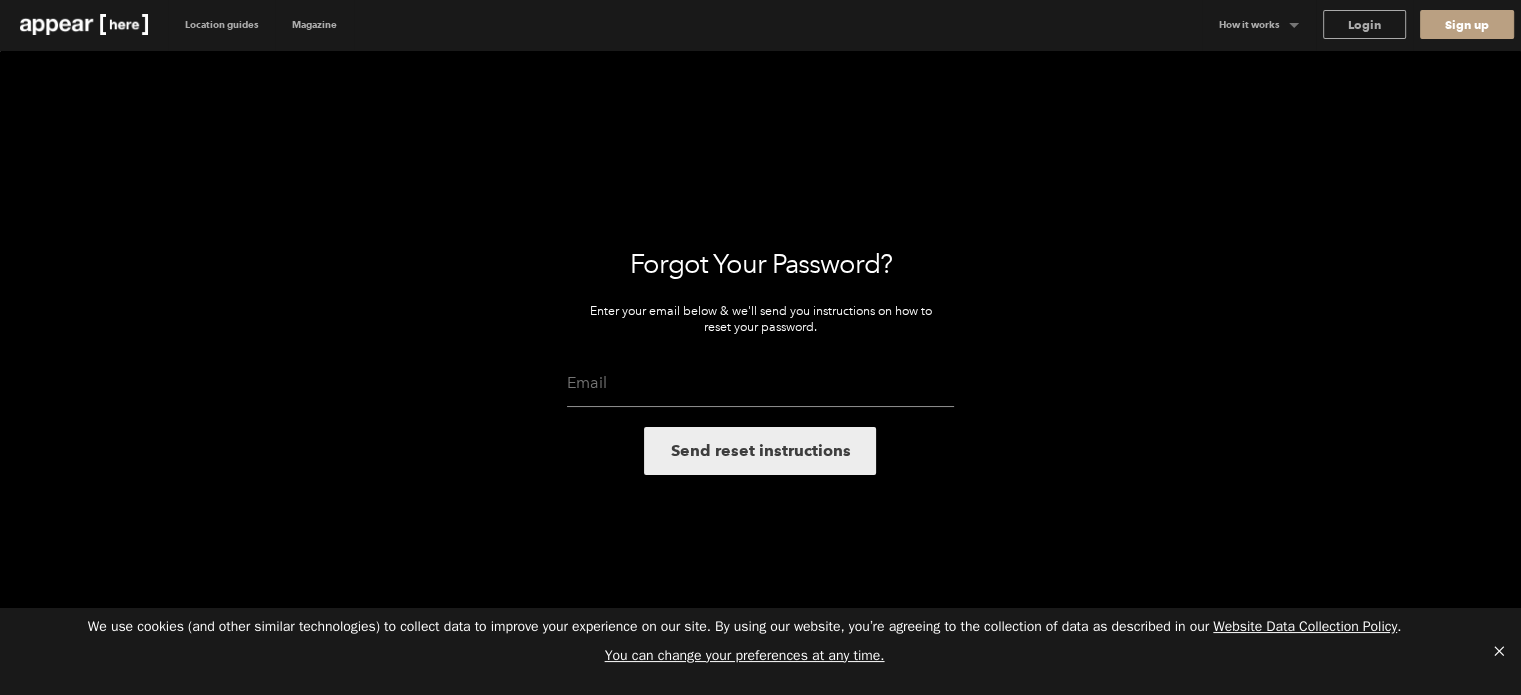 click at bounding box center [760, 390] 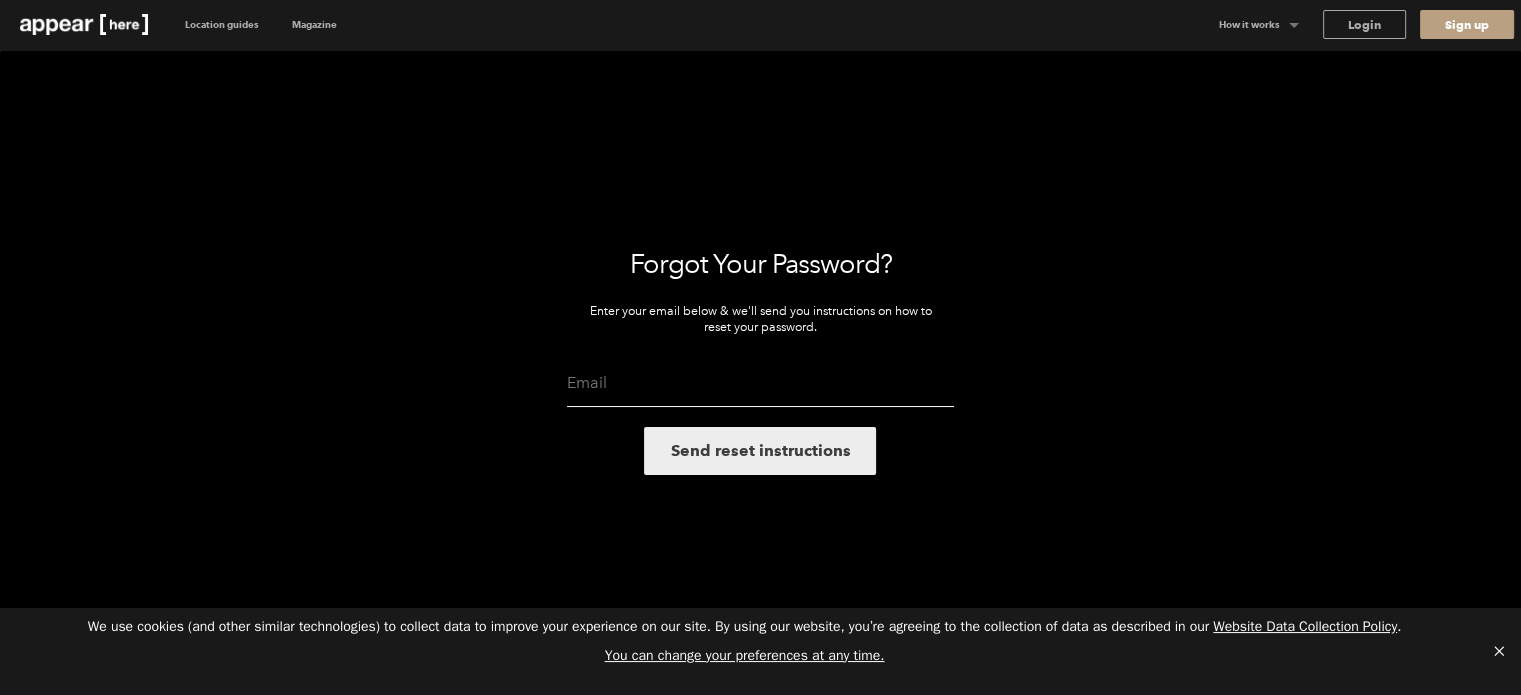 click at bounding box center [760, 383] 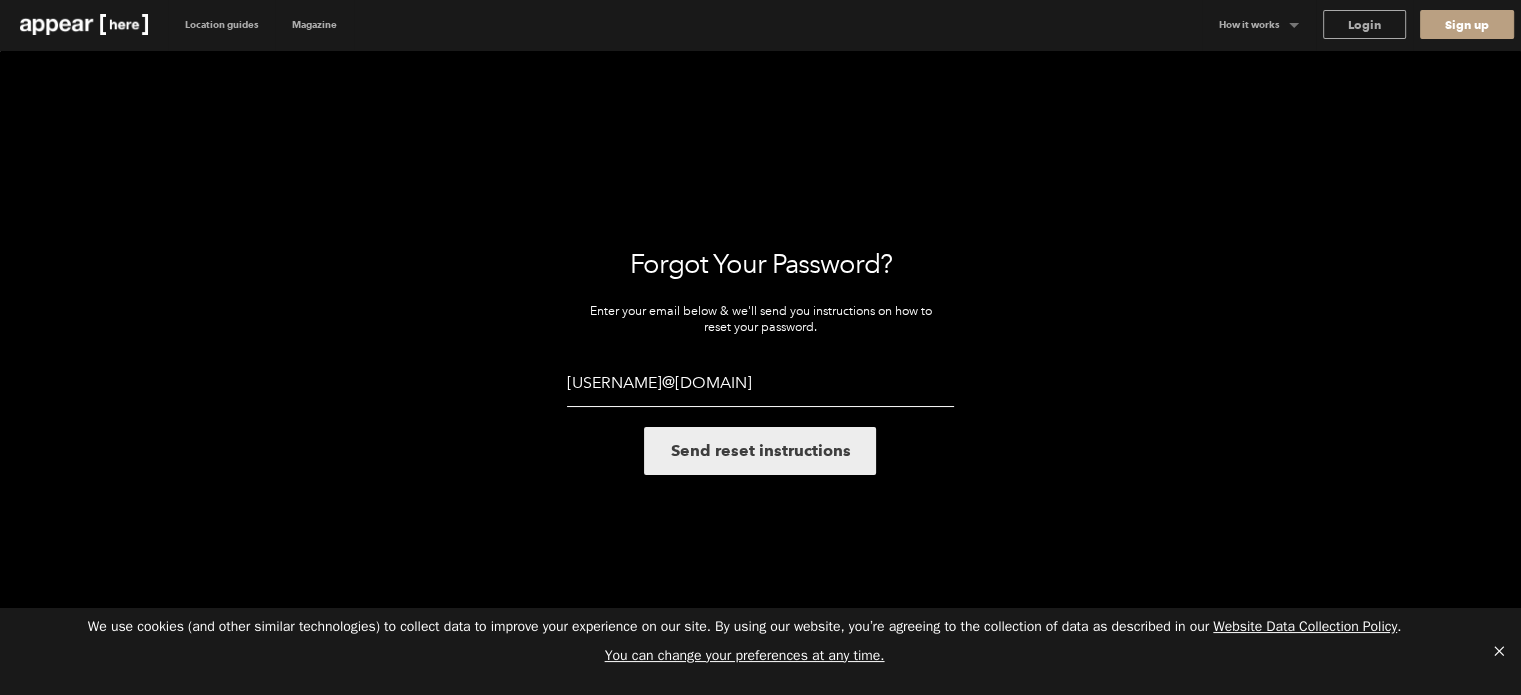click on "[USERNAME]@[DOMAIN]" at bounding box center [760, 383] 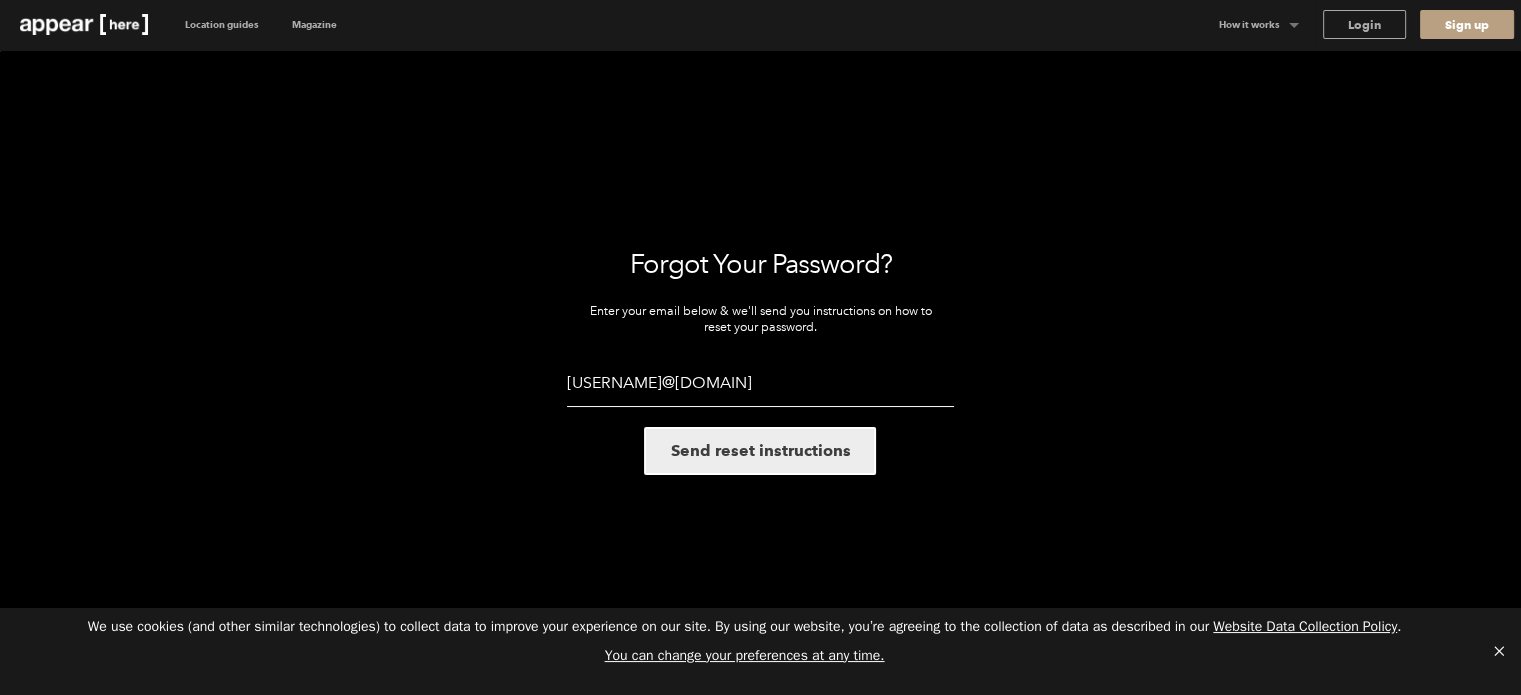 type on "goncalvesmarco764@gmail.com" 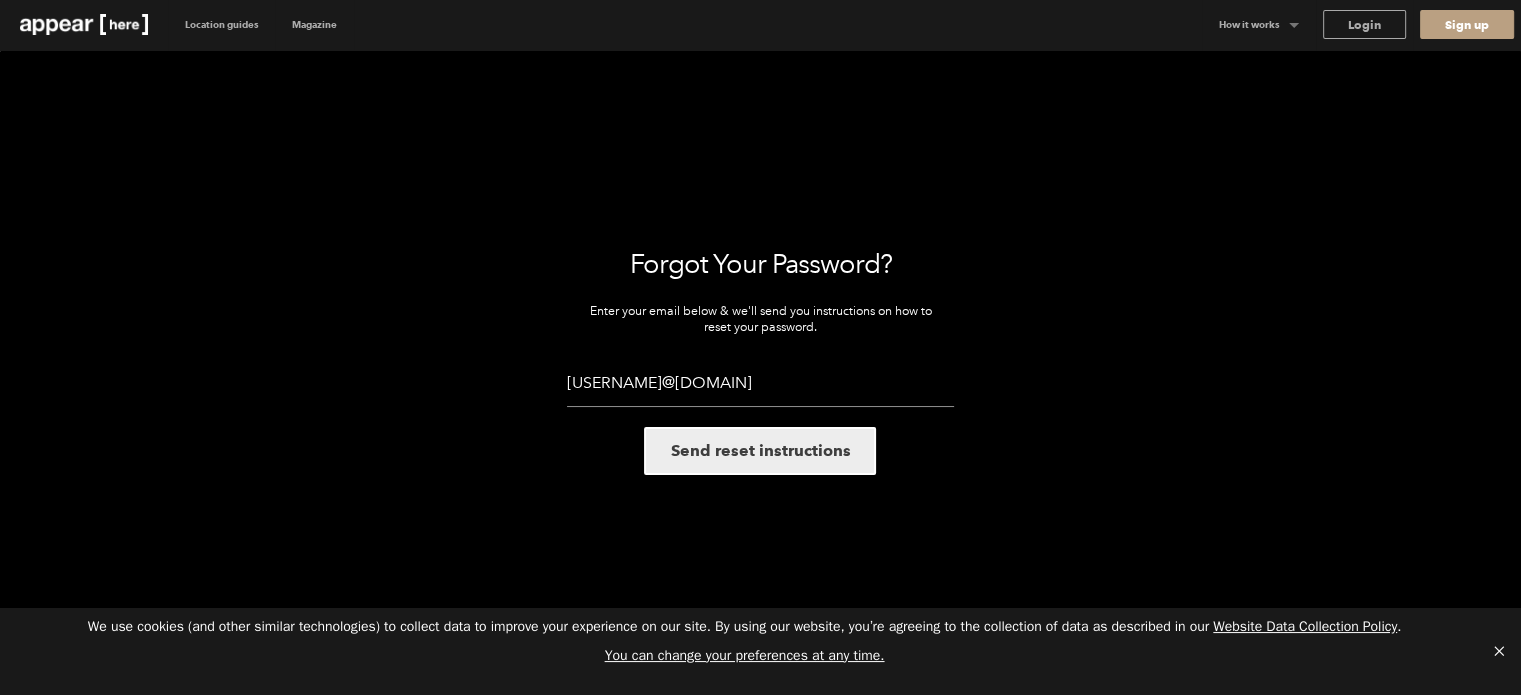 click on "Send reset instructions" at bounding box center [760, 451] 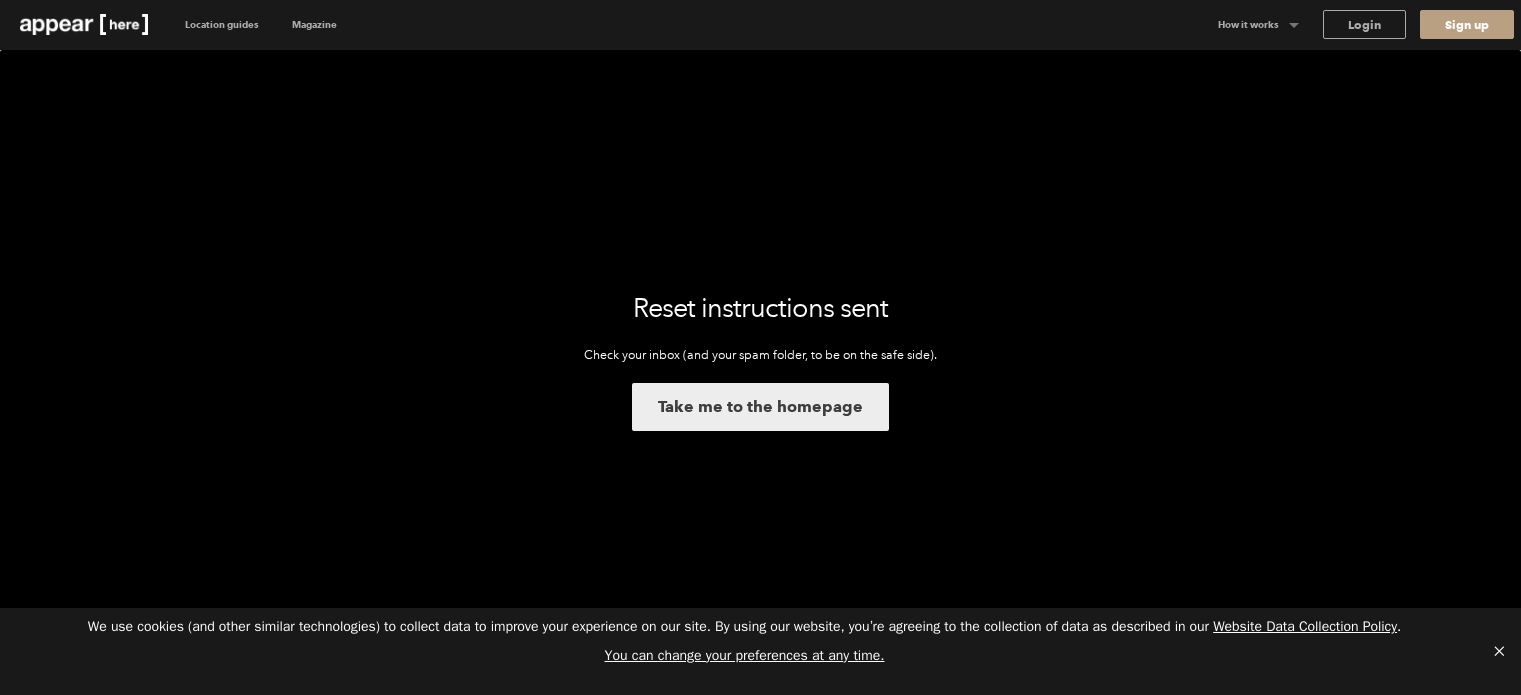 scroll, scrollTop: 0, scrollLeft: 0, axis: both 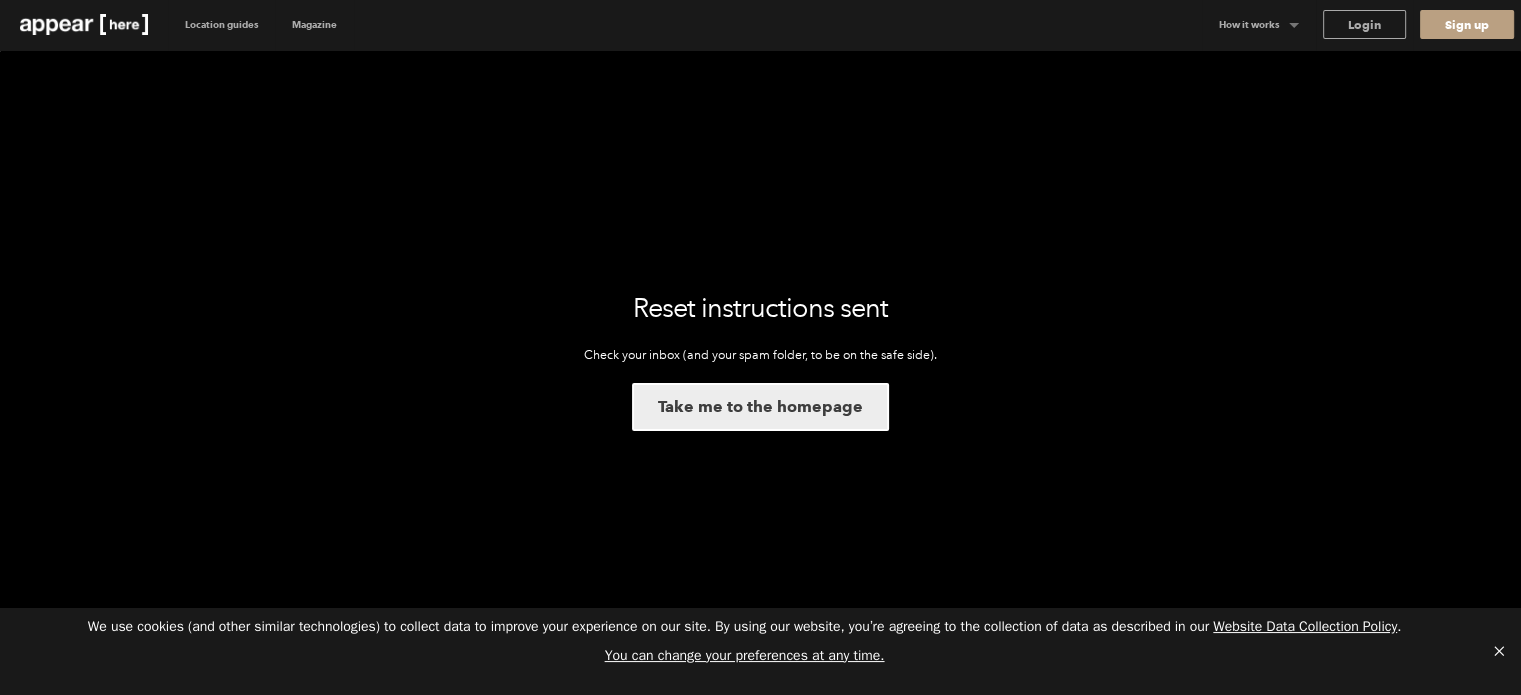 click on "Take me to the homepage" at bounding box center (760, 407) 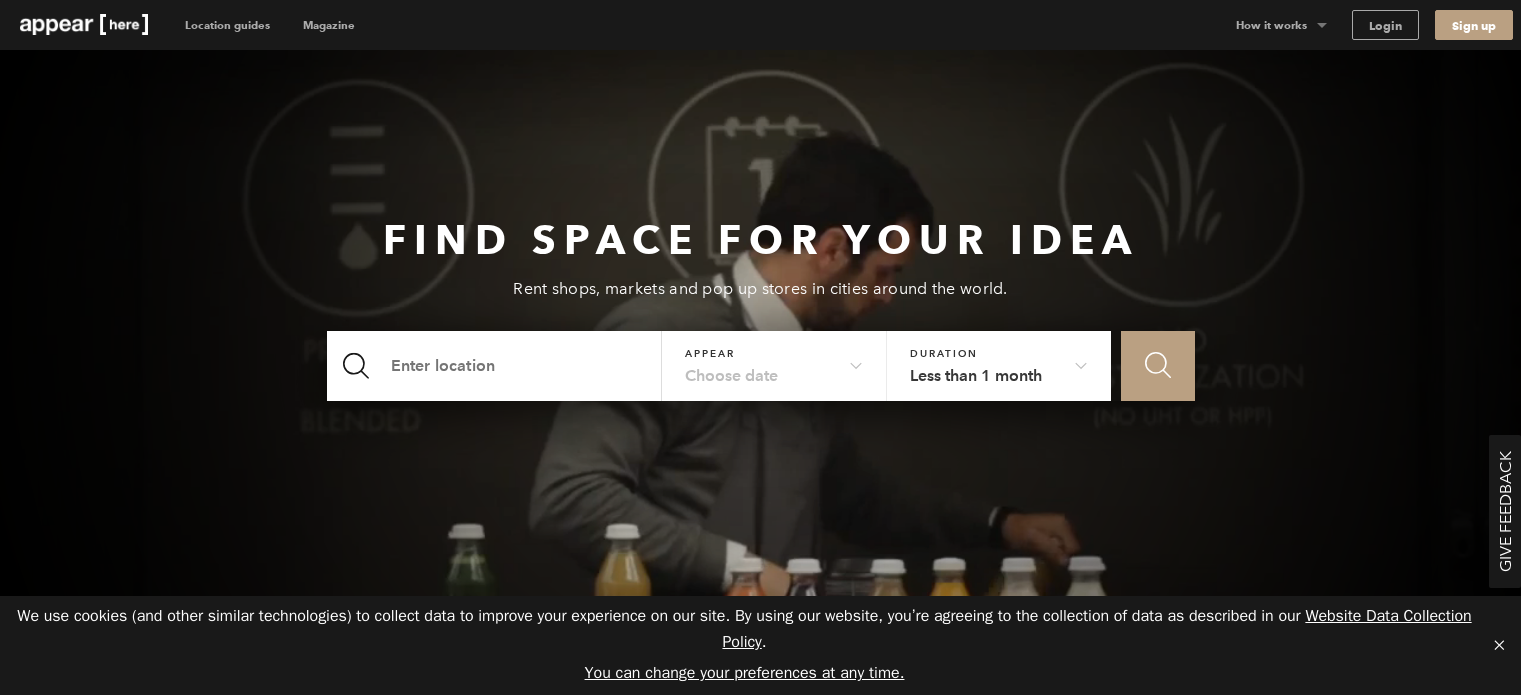 scroll, scrollTop: 0, scrollLeft: 0, axis: both 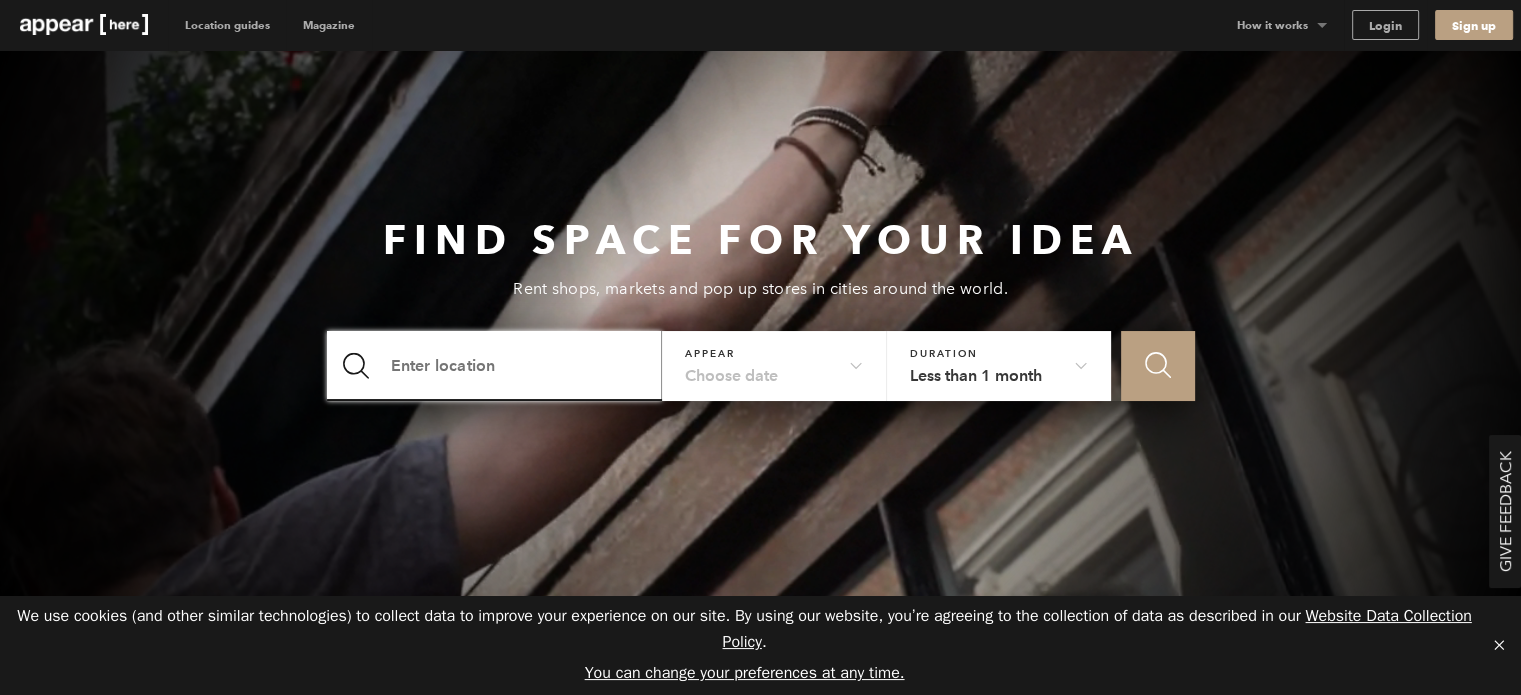 click at bounding box center [495, 366] 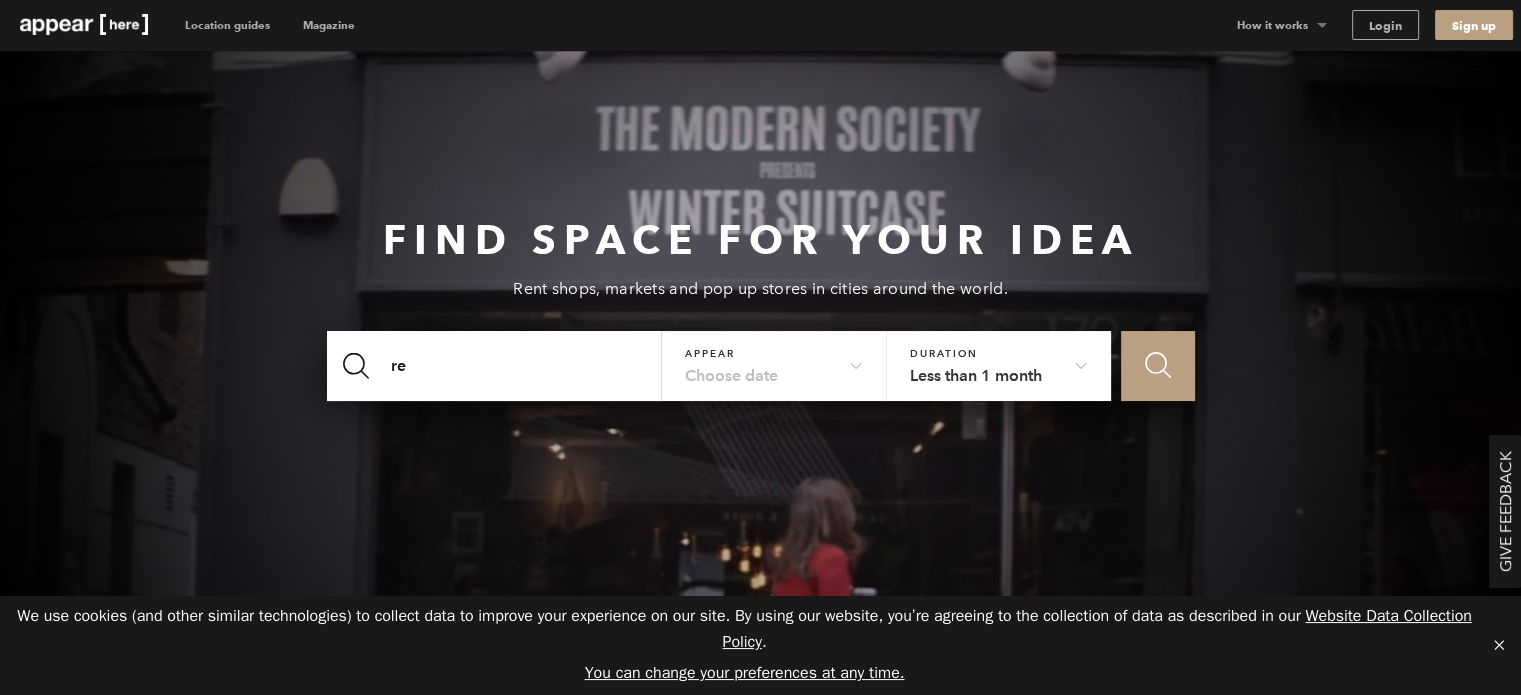 click on "Choose date" at bounding box center (774, 360) 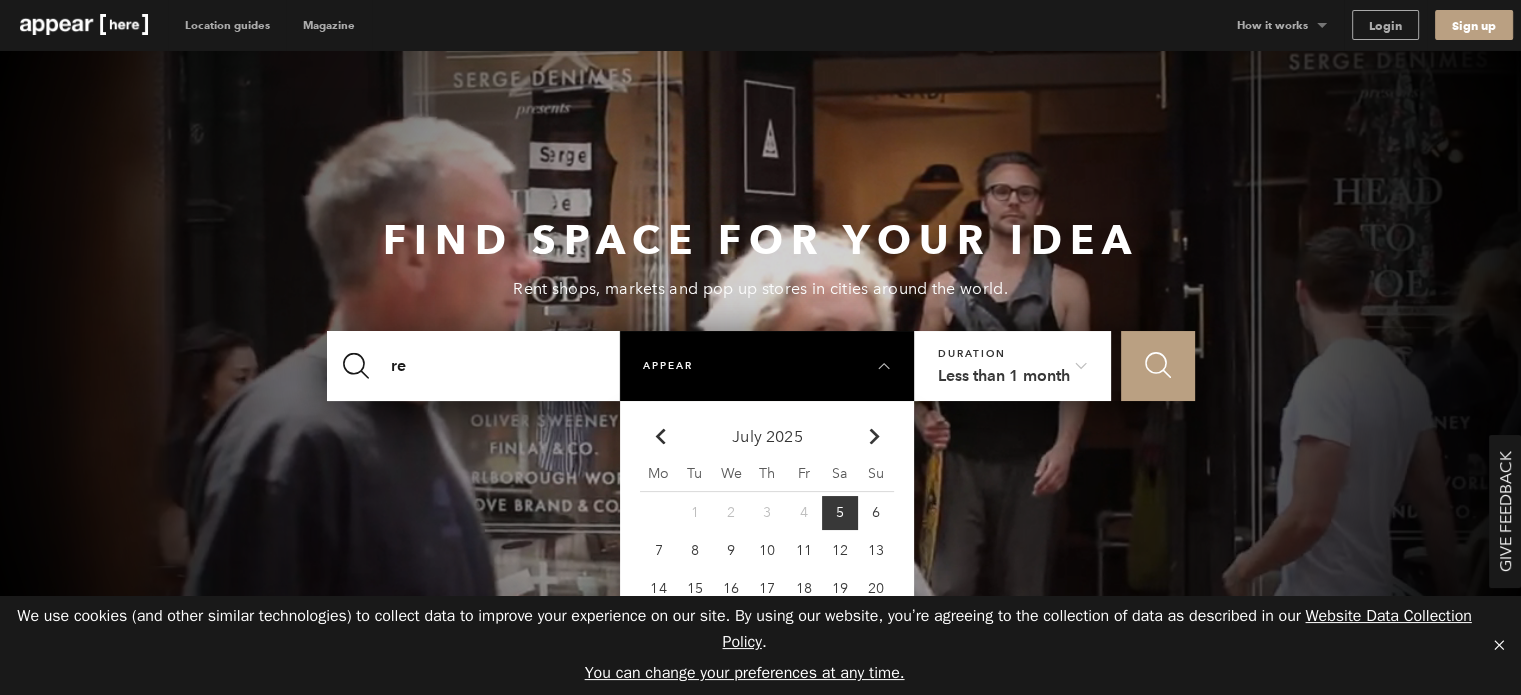 click on "Chevron-up Go to next month" at bounding box center [876, 437] 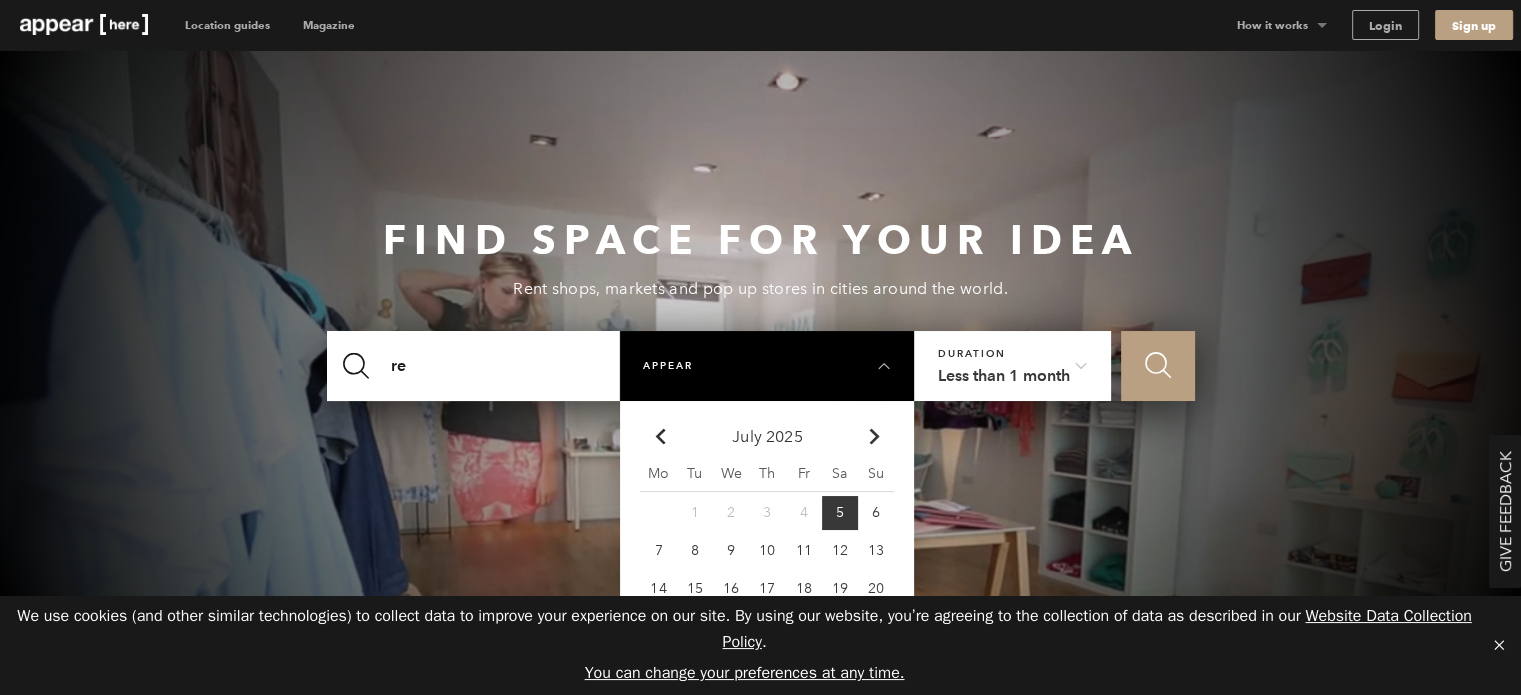 click on "Chevron-up Go to next month" at bounding box center (659, 436) 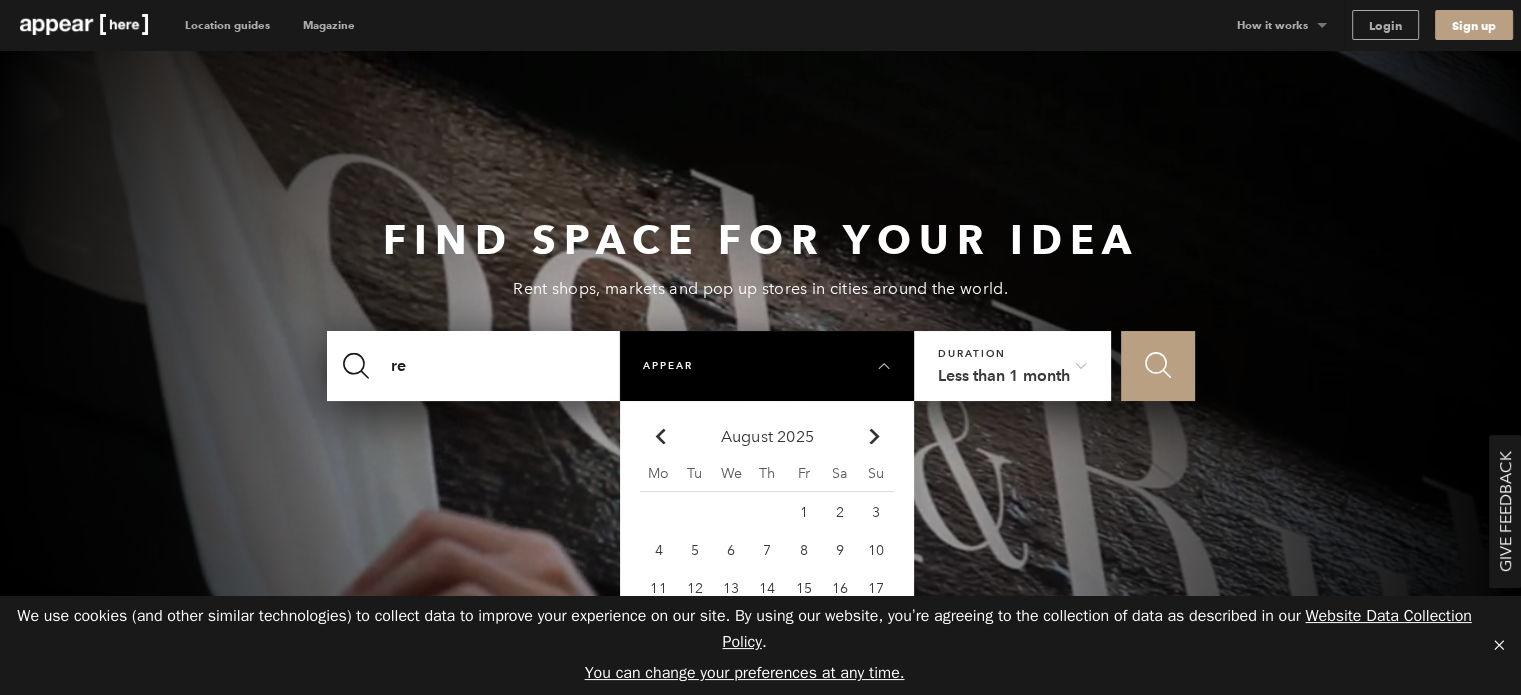 click on "Chevron-up Go to next month" at bounding box center [659, 436] 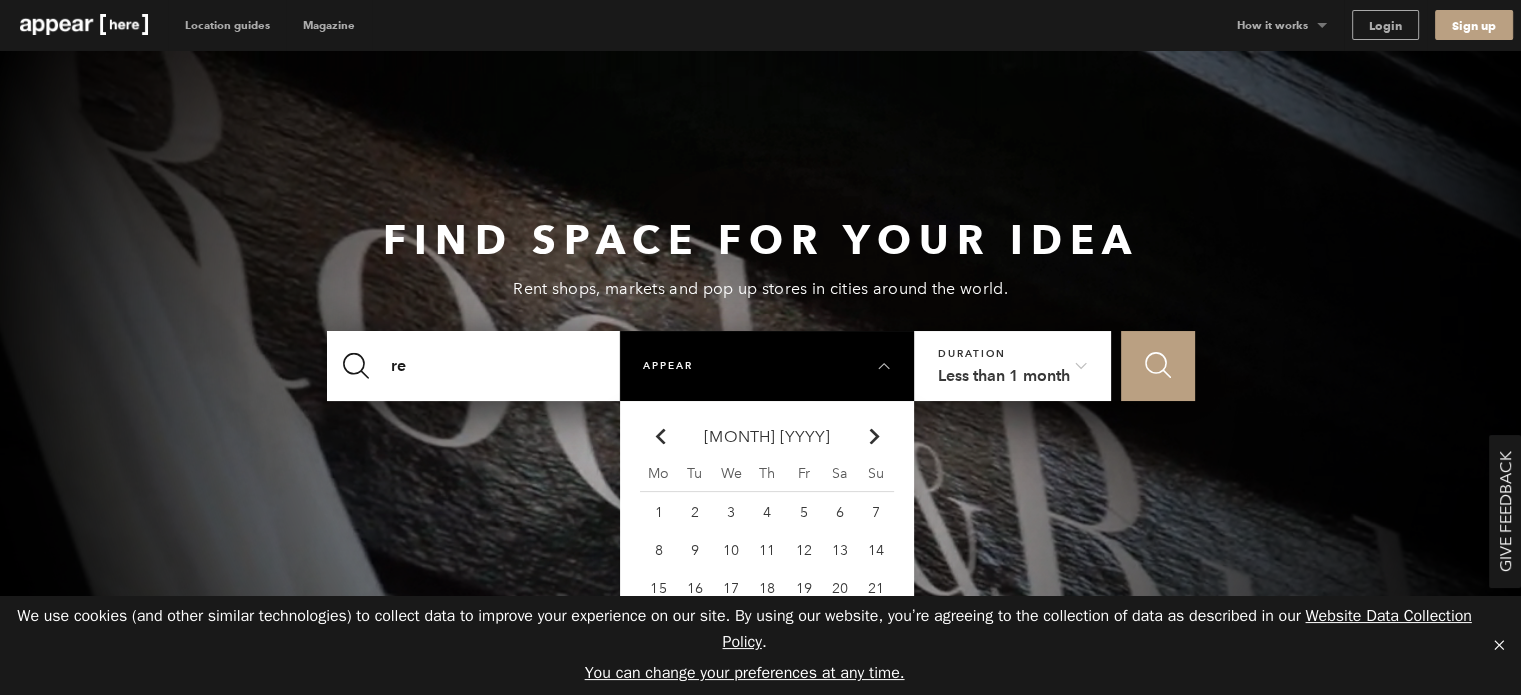 click on "Chevron-up Go to next month" at bounding box center (659, 436) 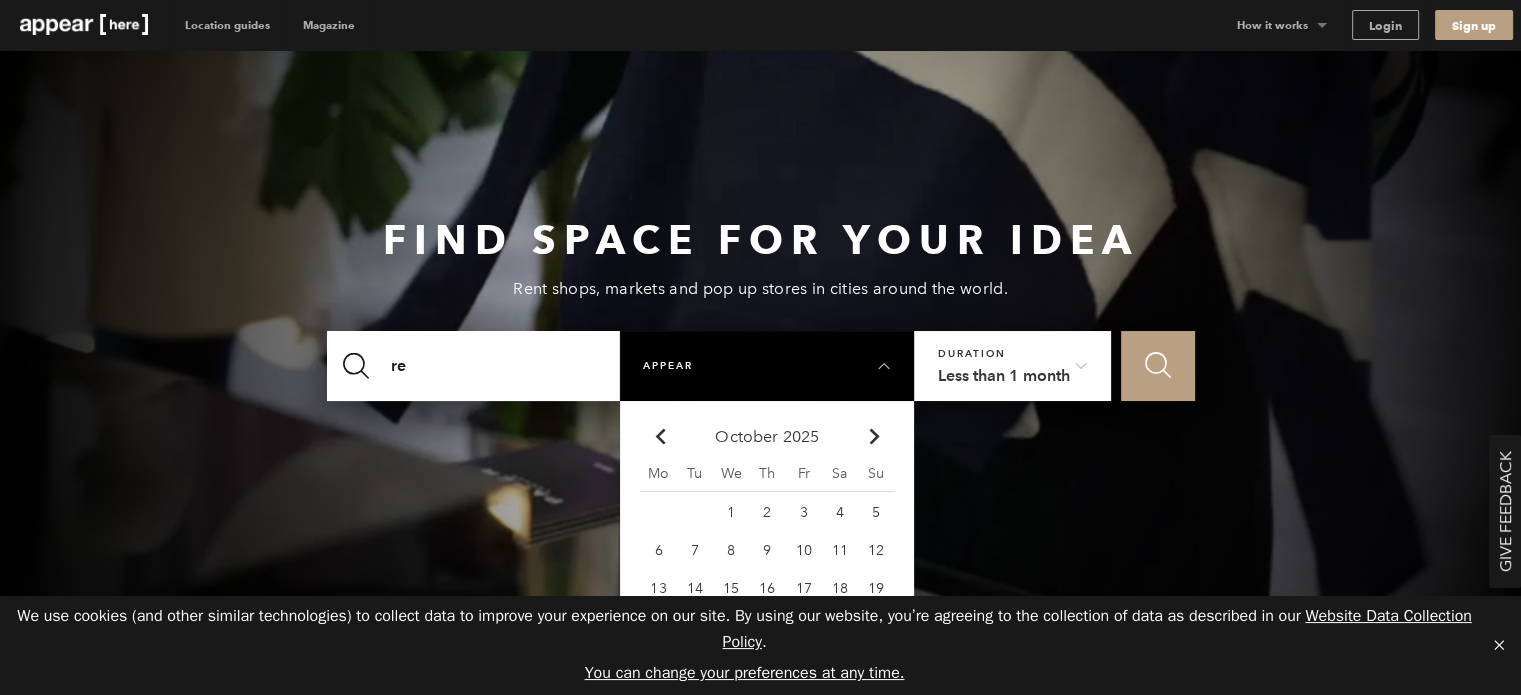 click on "17" at bounding box center (658, 513) 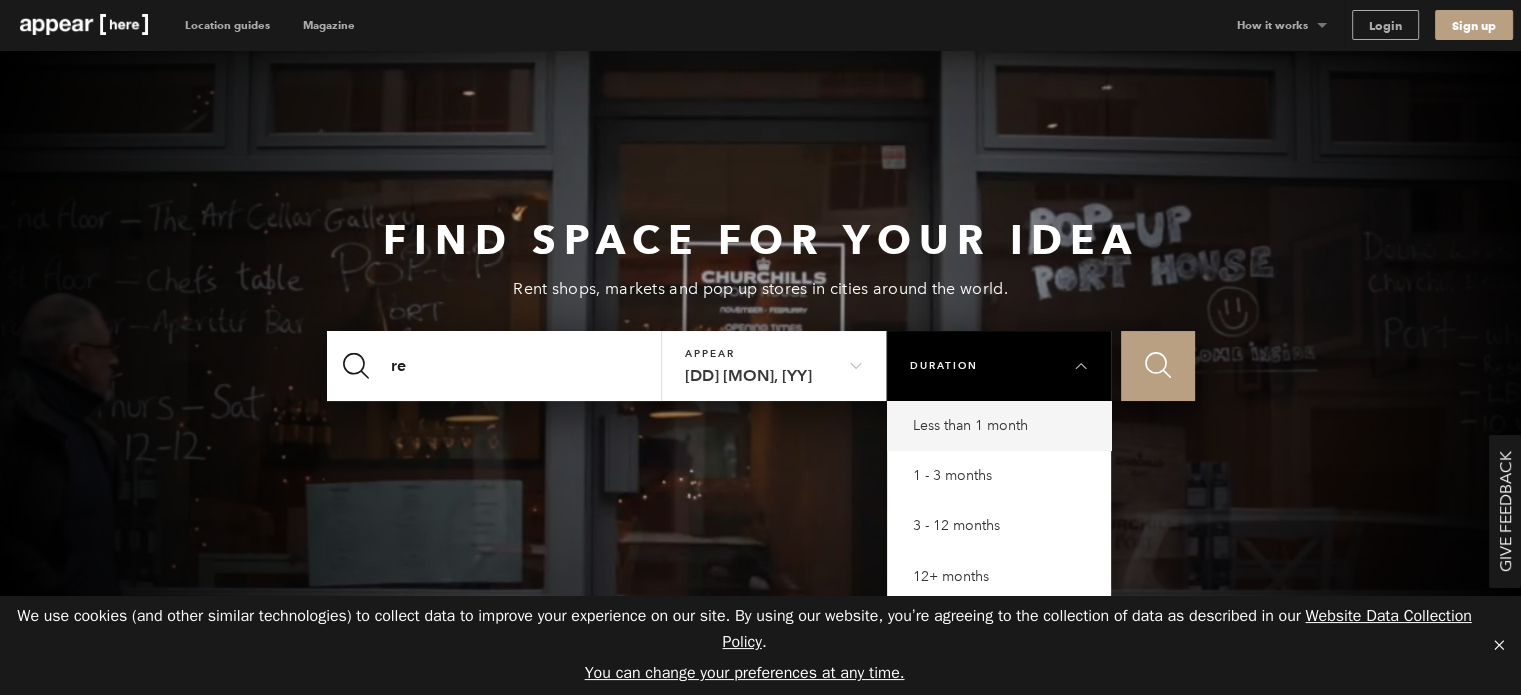click on "Less than 1 month" at bounding box center [1004, 426] 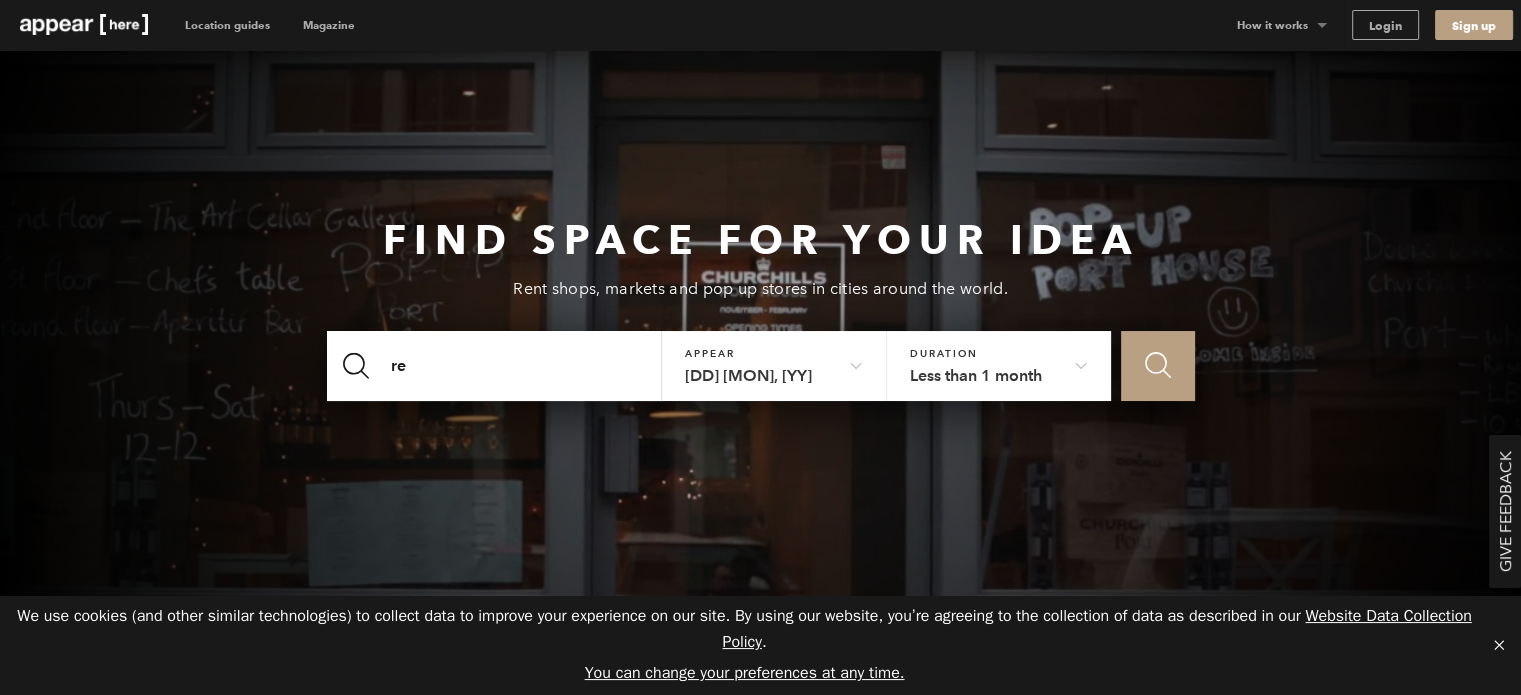 click on "17th Oct, 25" at bounding box center [774, 360] 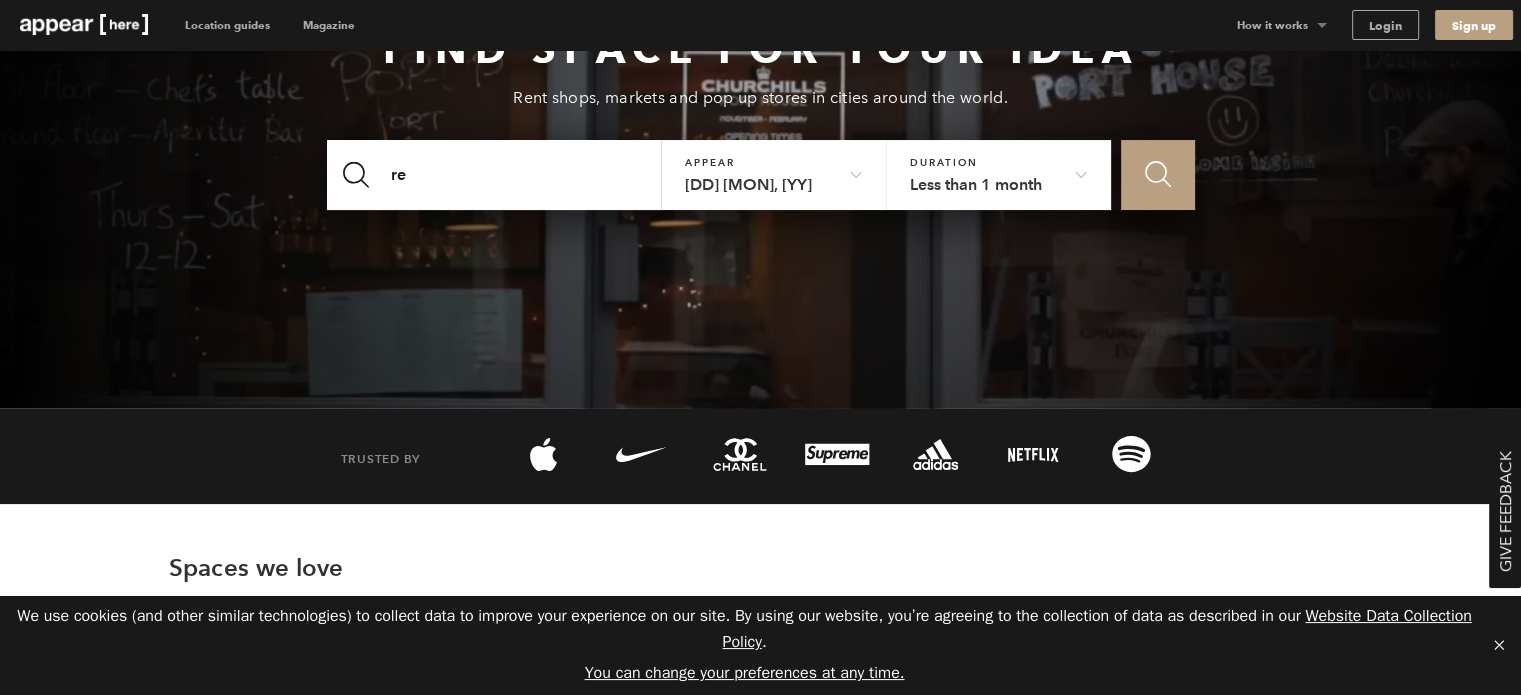 scroll, scrollTop: 0, scrollLeft: 0, axis: both 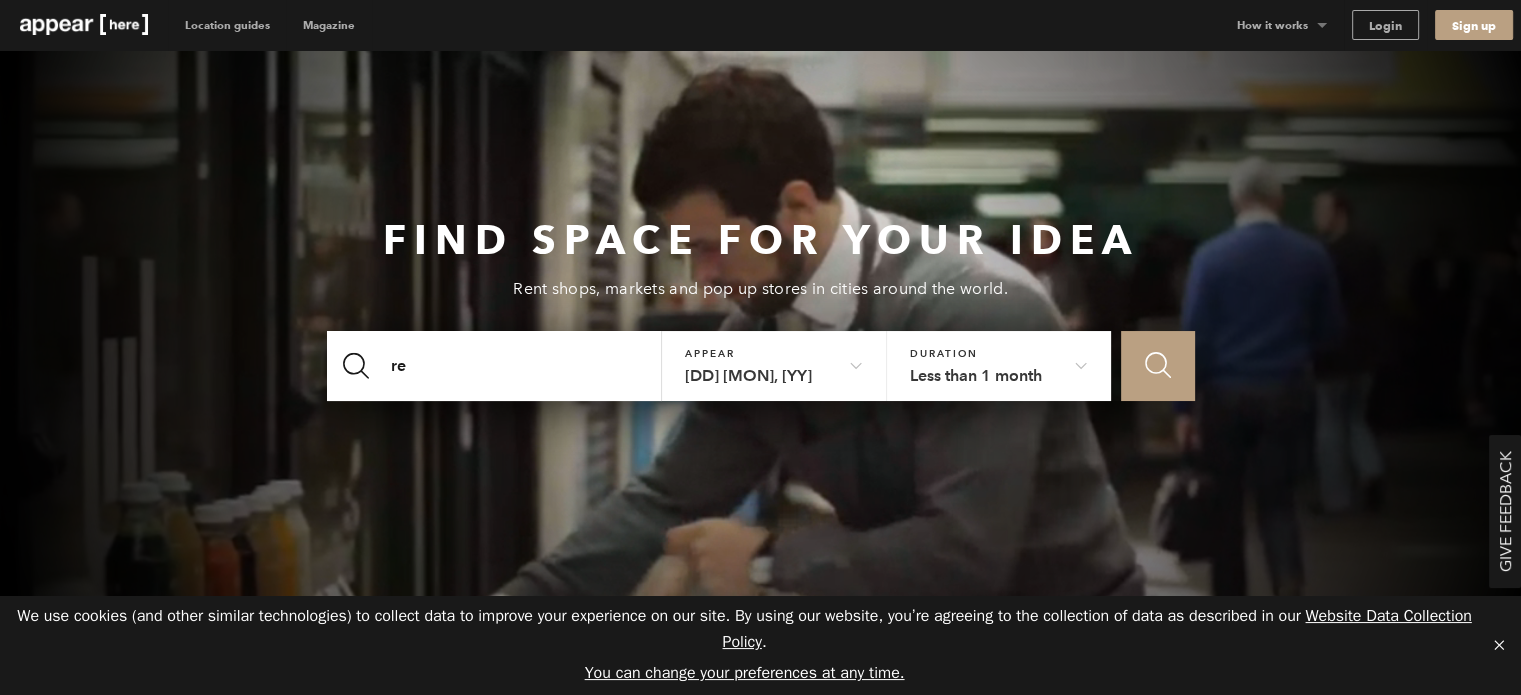 click on "Find space for your idea Rent shops, markets and pop up stores in cities around the world. Icon Search re Appear 17th Oct, 25 Duration Less than 1 month Icon Search" at bounding box center (761, 324) 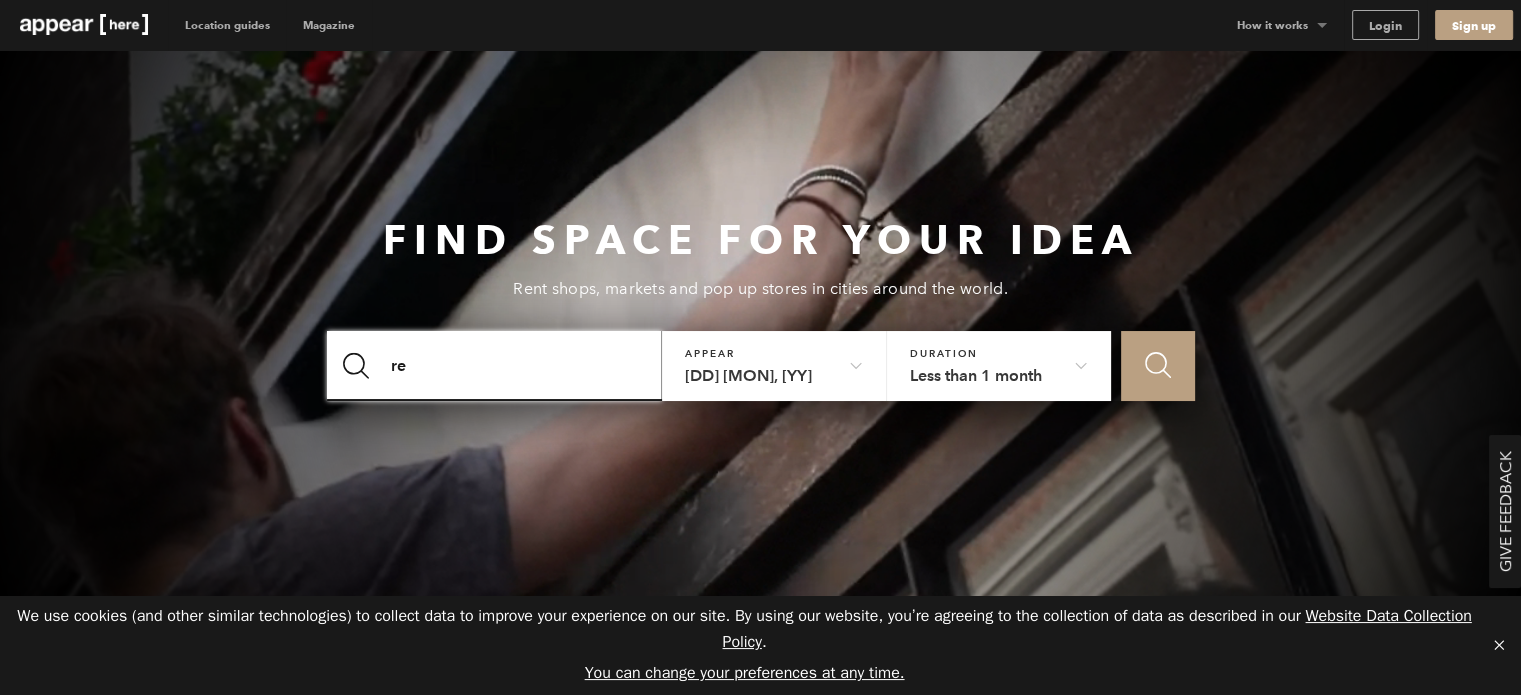 click on "re" at bounding box center (495, 366) 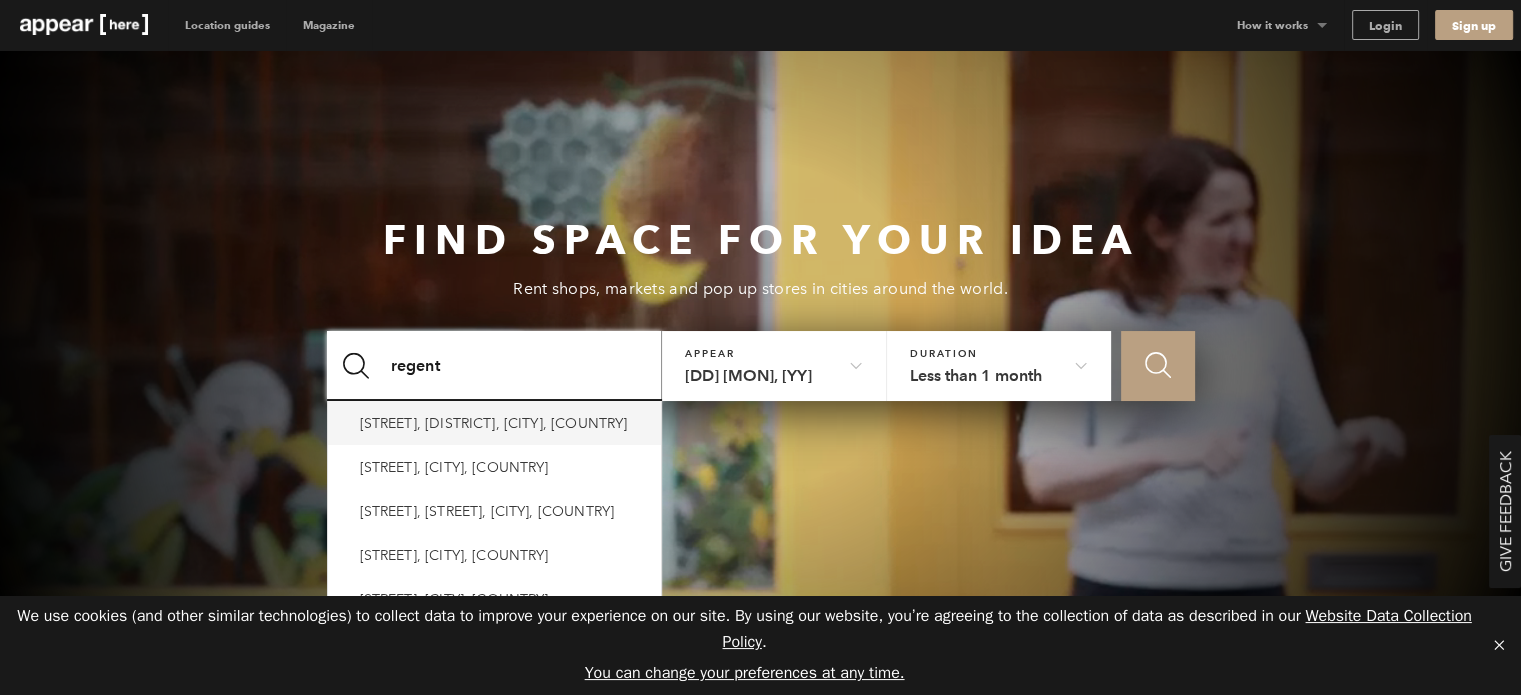 type on "regent" 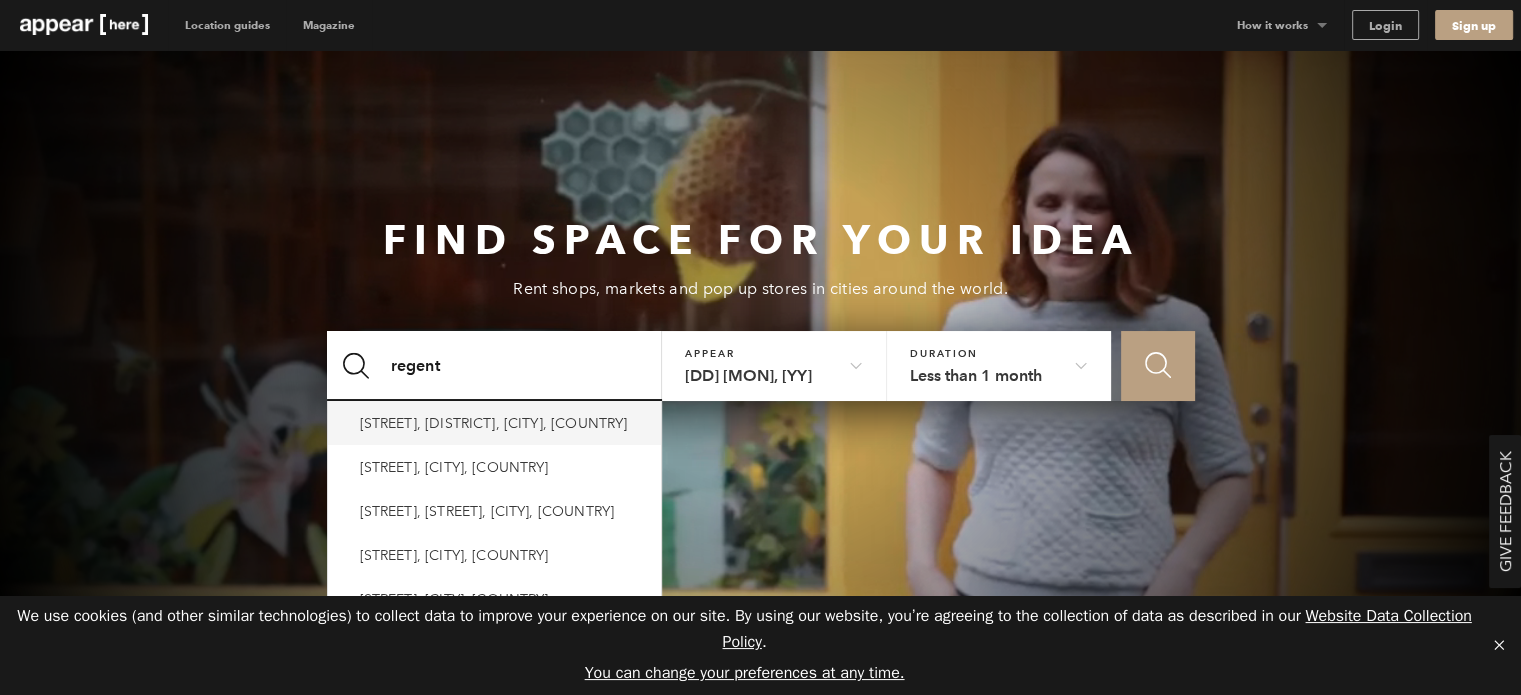 click on "[STREET], [DISTRICT], [CITY], [COUNTRY]" at bounding box center (494, 423) 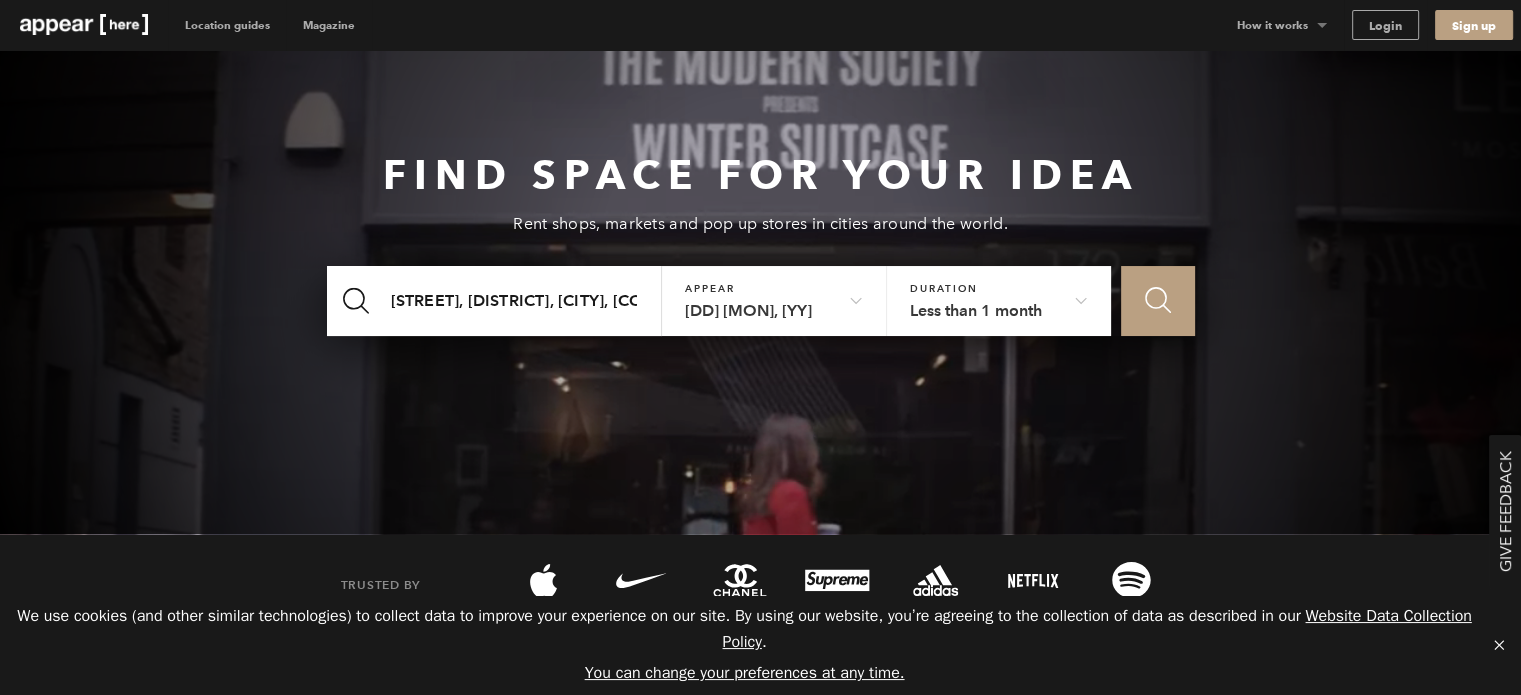 scroll, scrollTop: 208, scrollLeft: 0, axis: vertical 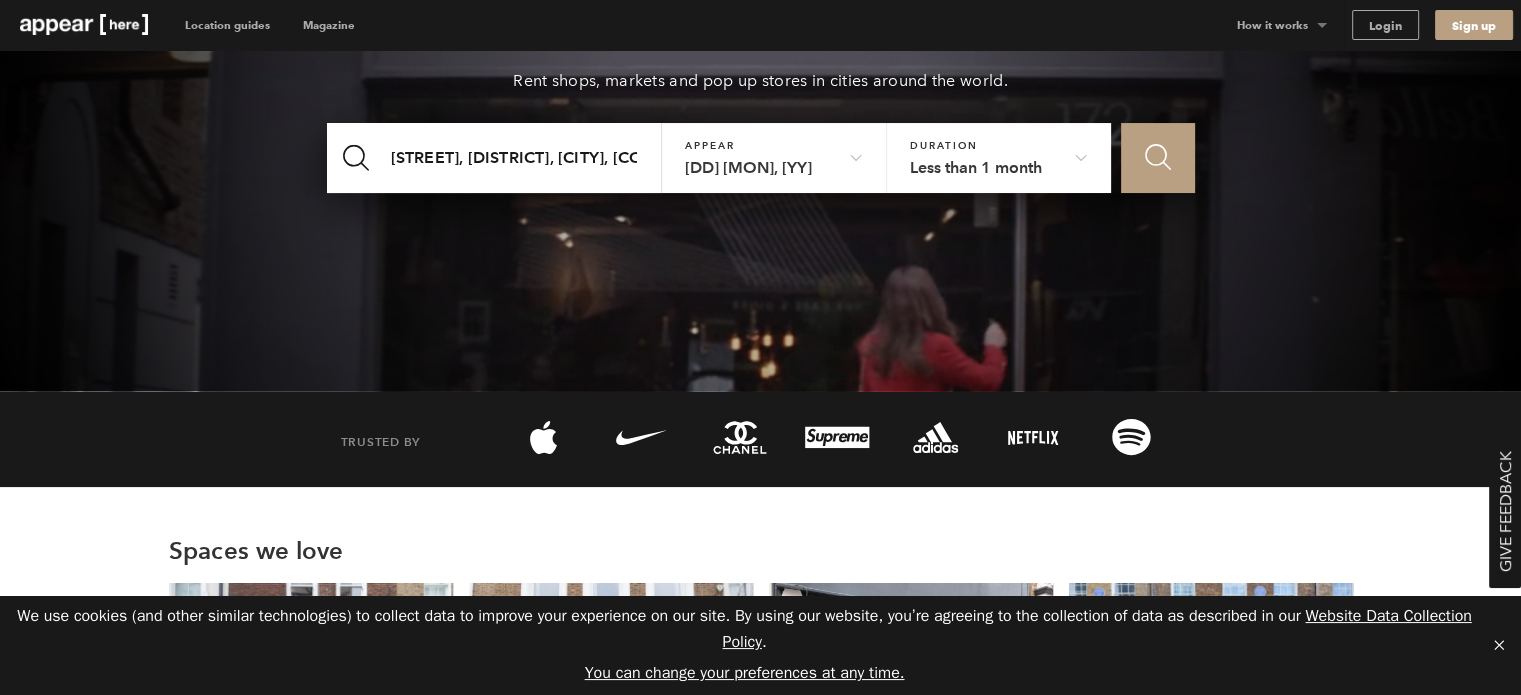 click on "Appear" at bounding box center (756, 166) 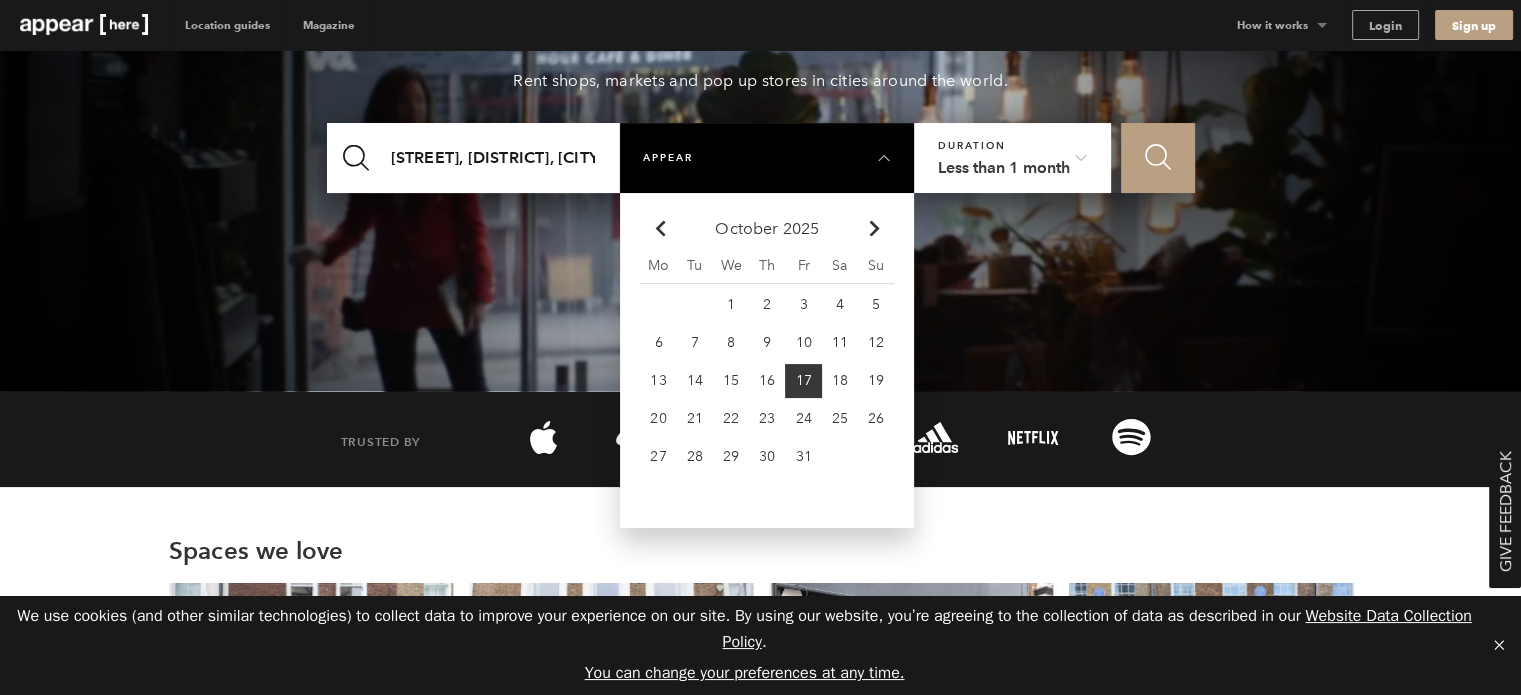 click on "16" at bounding box center (658, 305) 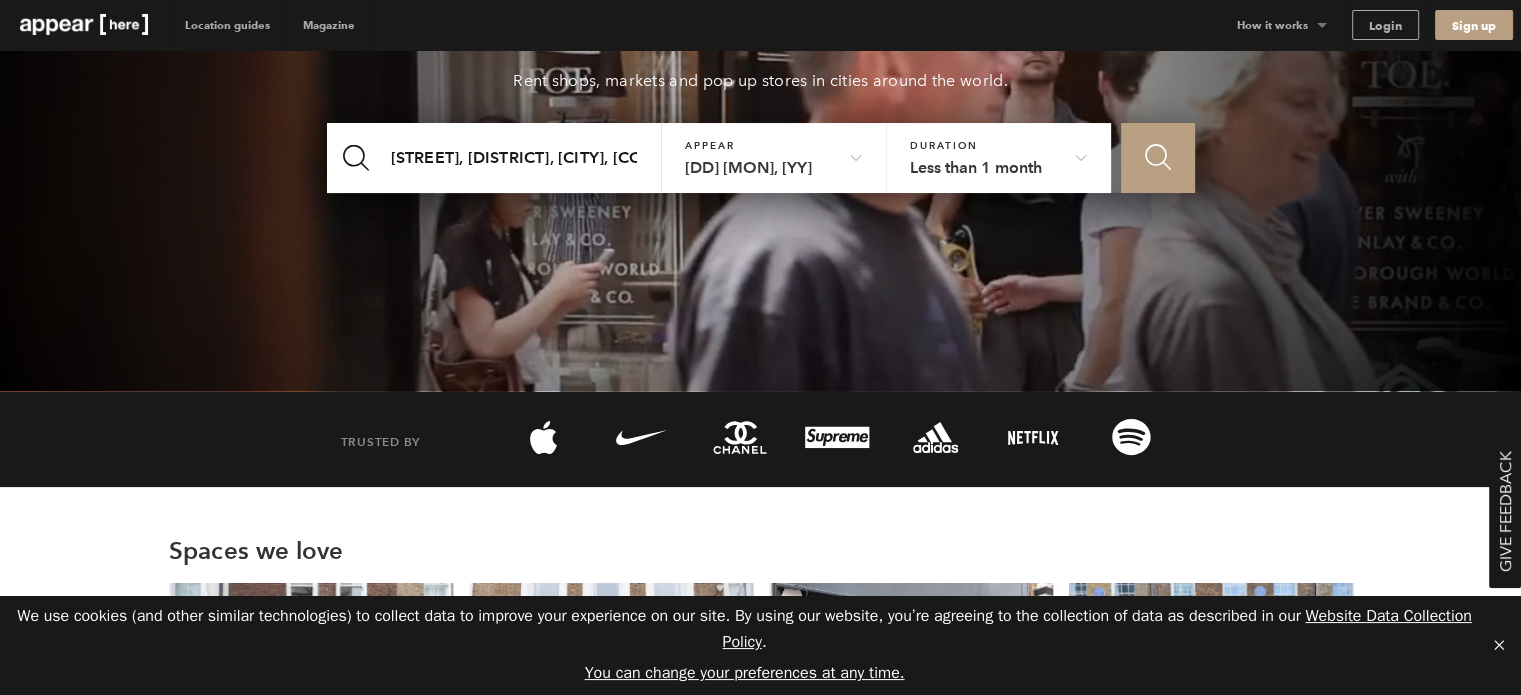 click on "16th Oct, 25" at bounding box center [774, 152] 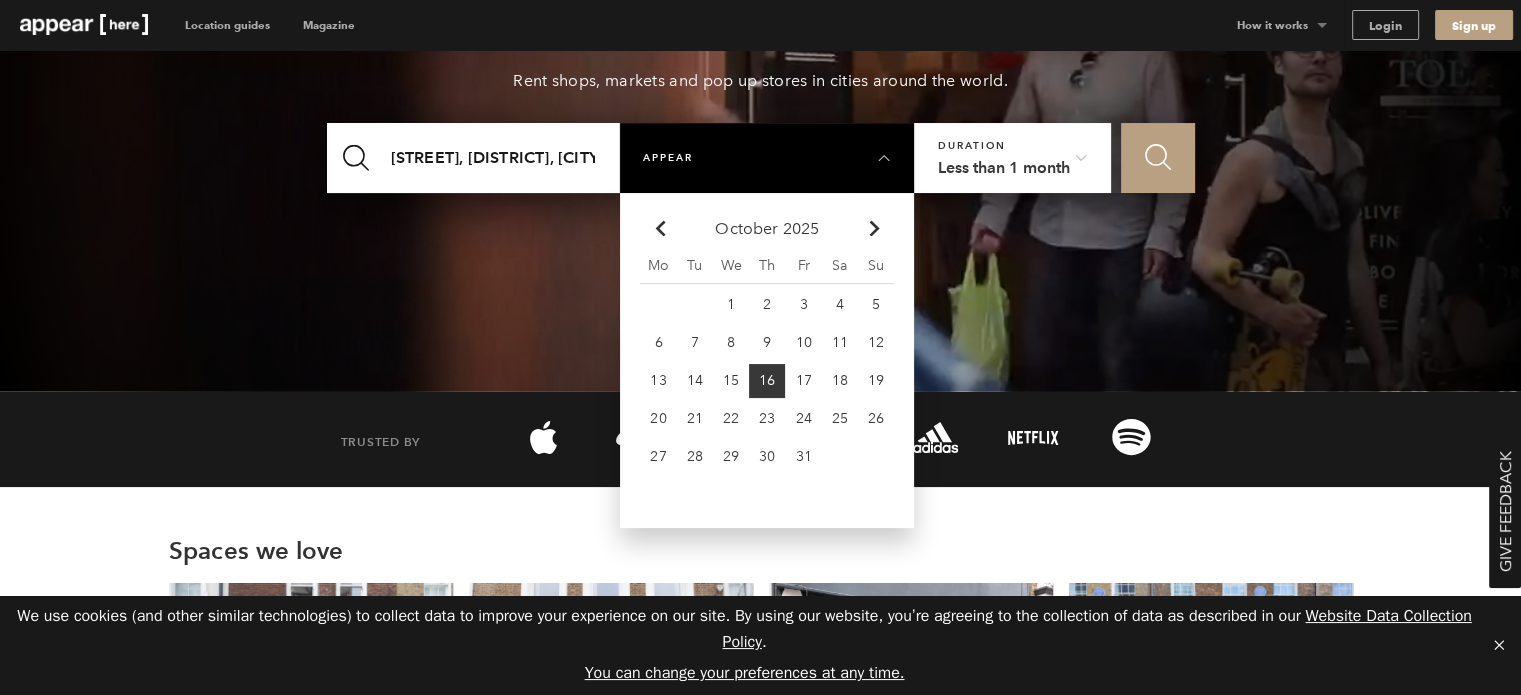 click on "Icon Search" at bounding box center (1157, 158) 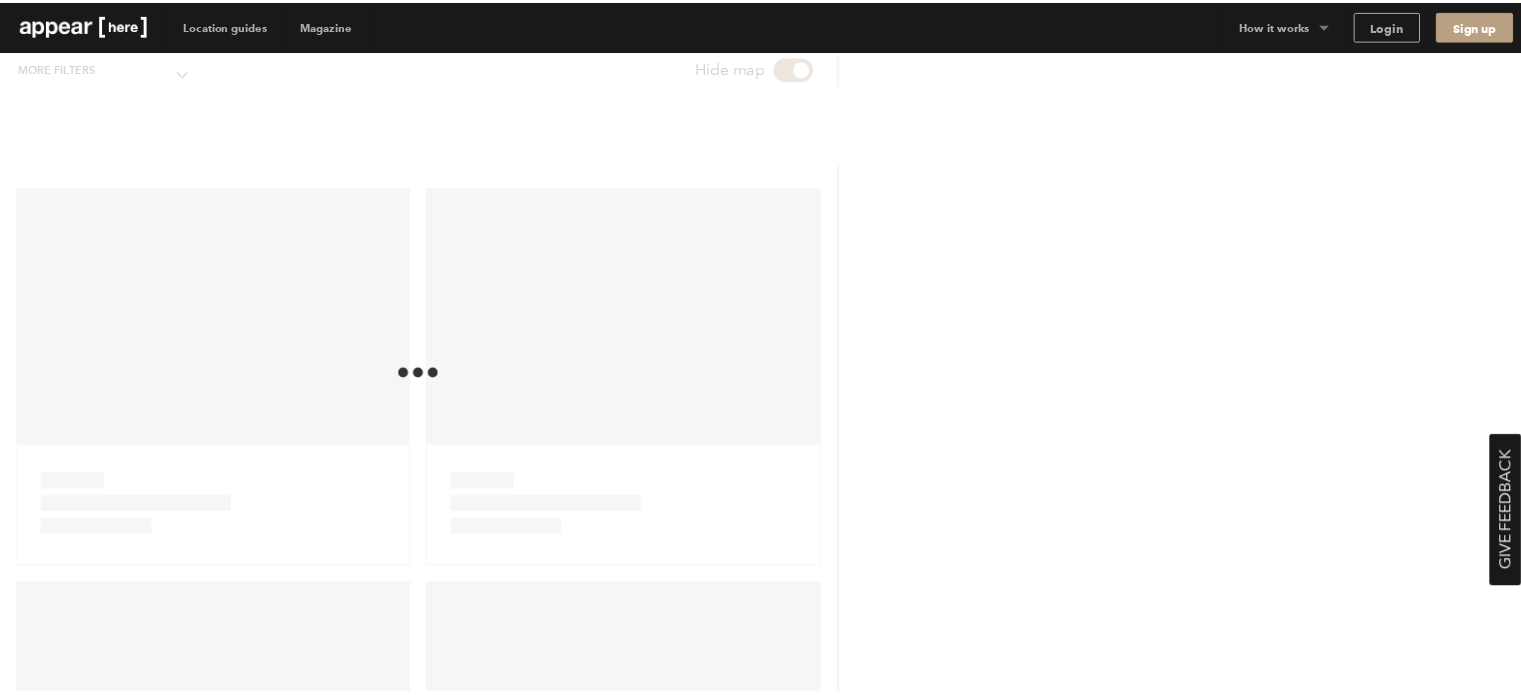 scroll, scrollTop: 0, scrollLeft: 0, axis: both 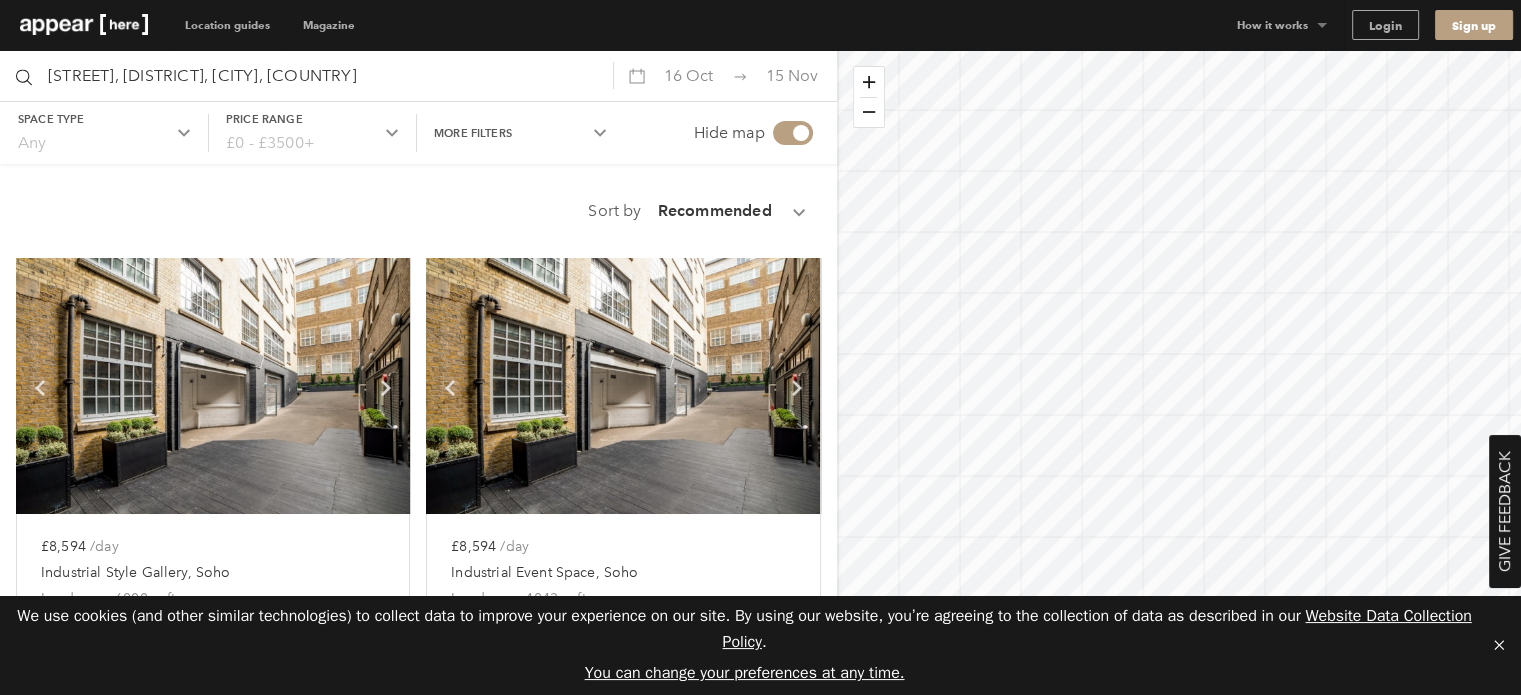 click on "15 Nov" at bounding box center (688, 75) 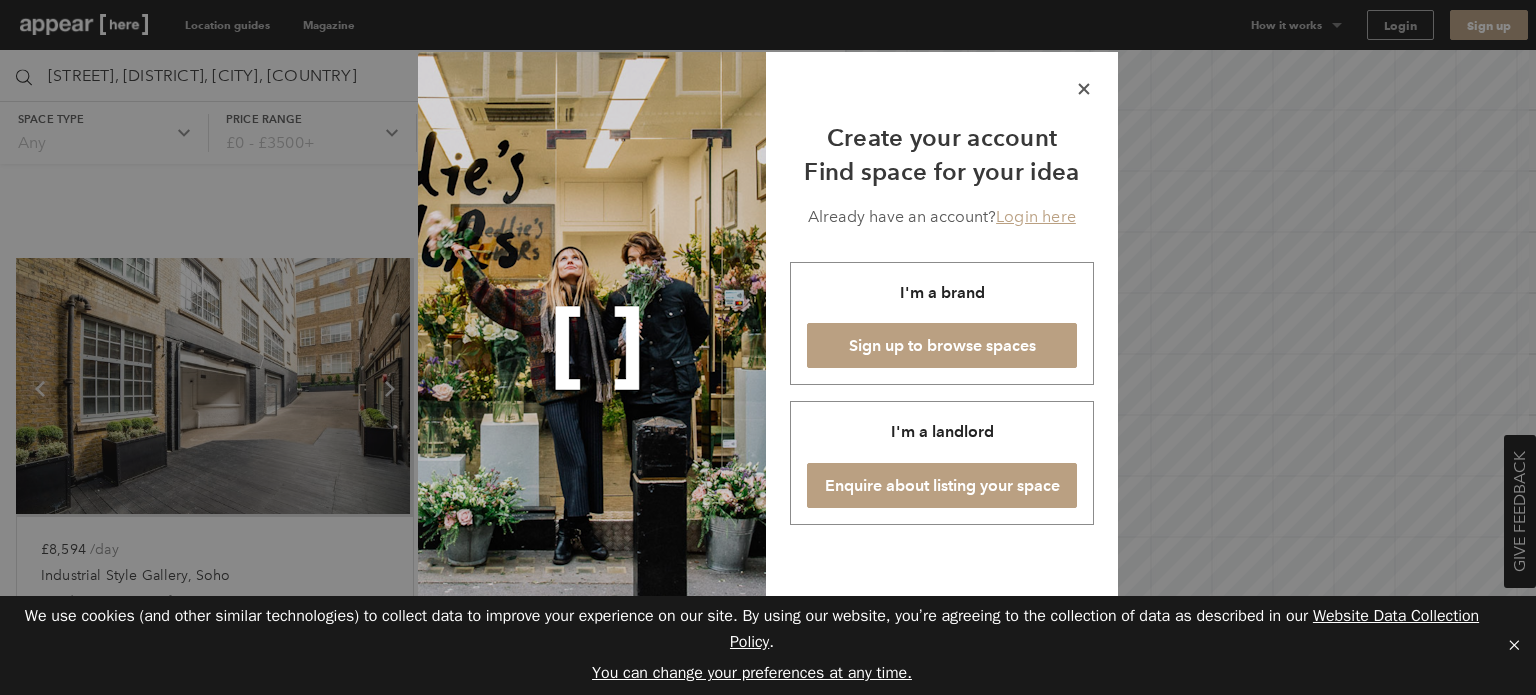 click on "icon-x .cls-1{fill:#010101;fill-rule:evenodd;} Create your account Find space for your idea Already have an account?  Login here I'm a brand Sign up to browse spaces I'm a landlord Enquire about listing your space" at bounding box center [942, 348] 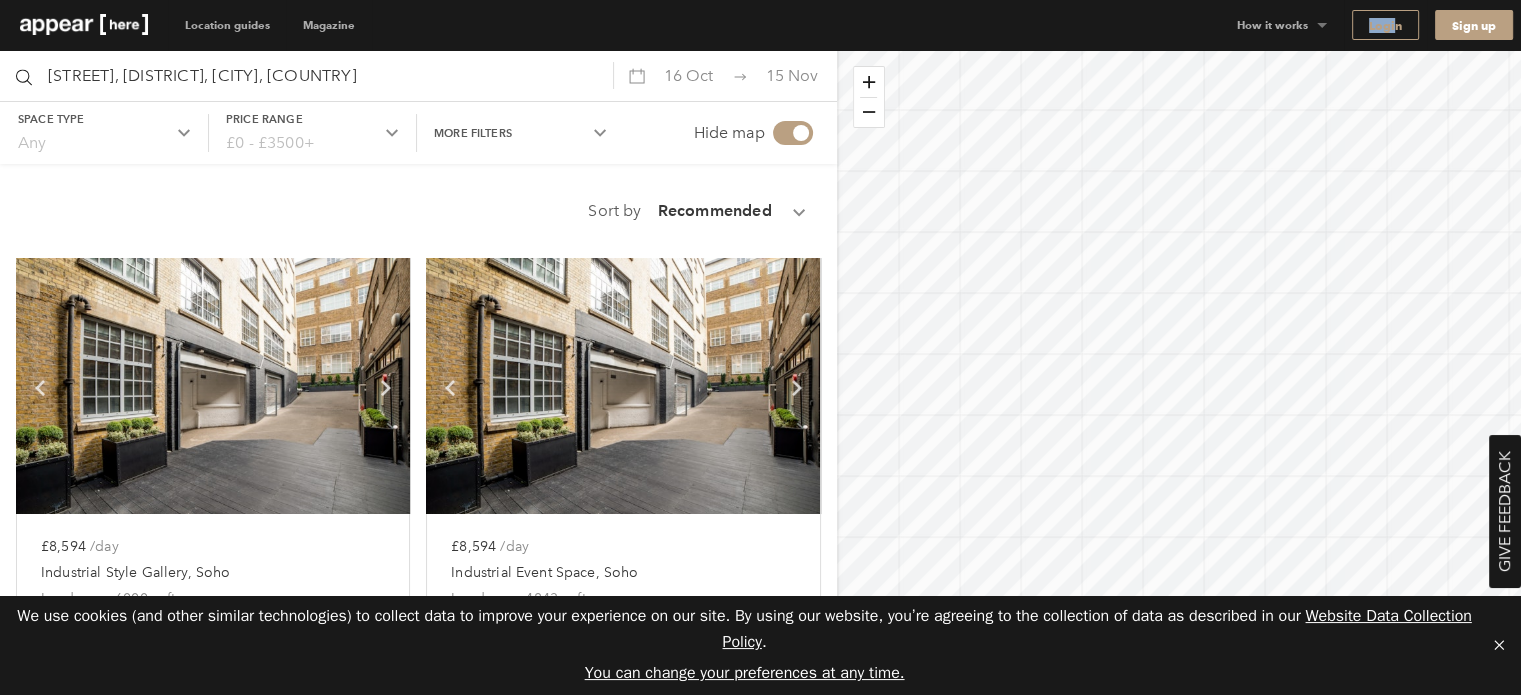 click on "Login" at bounding box center [1385, 15] 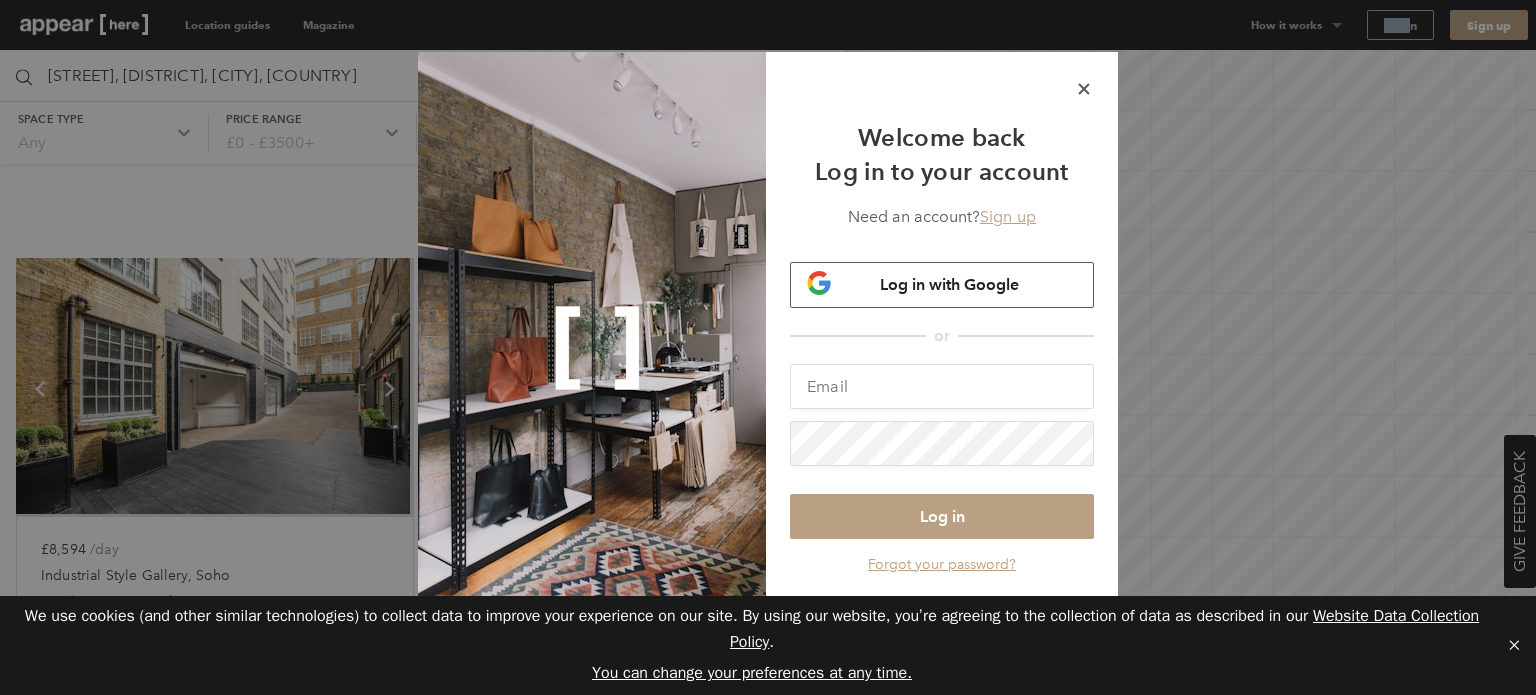 click on "Log in with Google" at bounding box center [942, 285] 